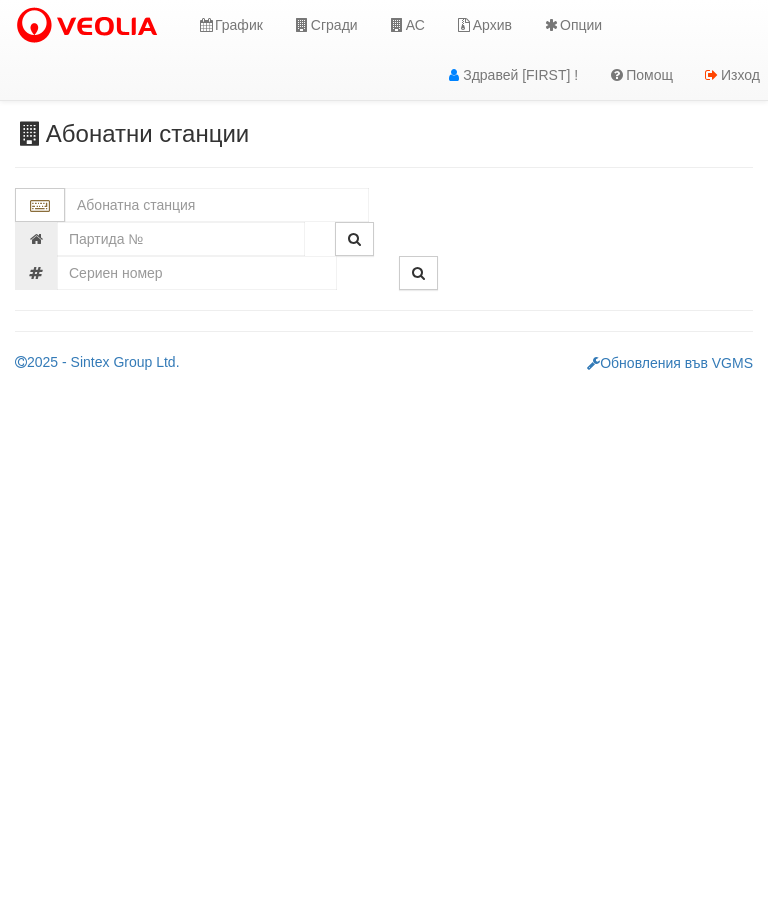scroll, scrollTop: 0, scrollLeft: 0, axis: both 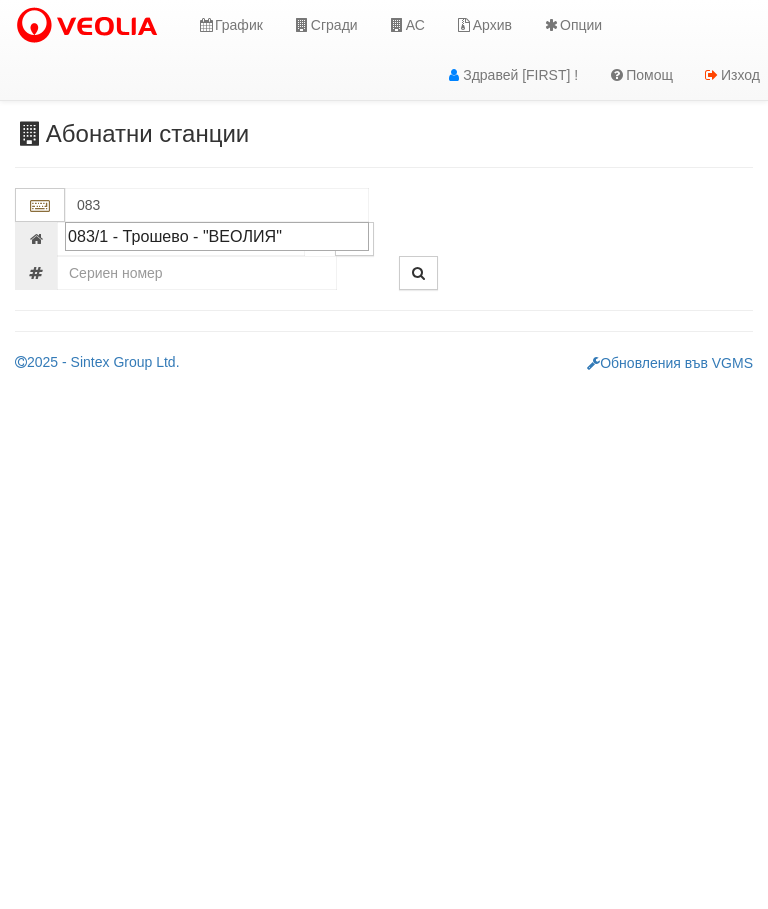 click on "083/1 - Трошево - "ВЕОЛИЯ"" at bounding box center (217, 236) 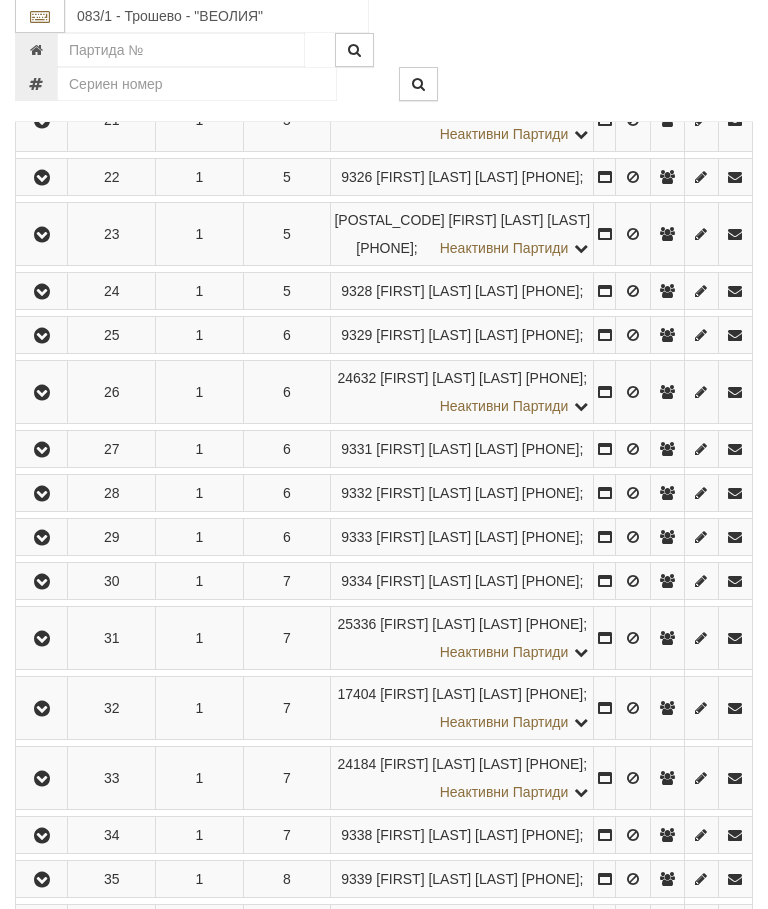 scroll, scrollTop: 1647, scrollLeft: 0, axis: vertical 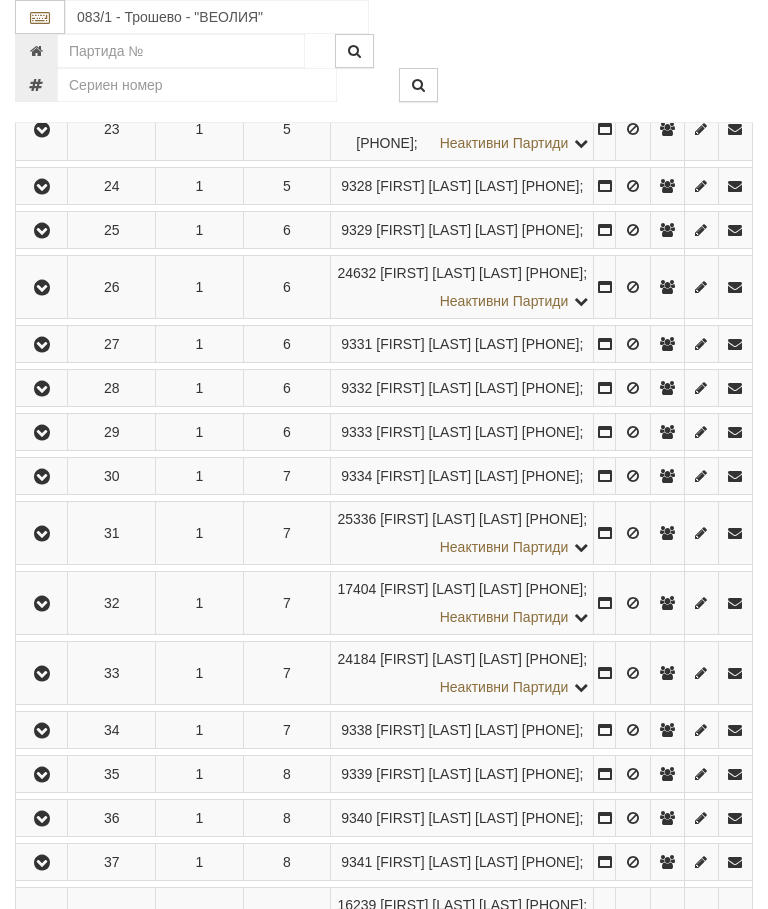 click at bounding box center (42, -85) 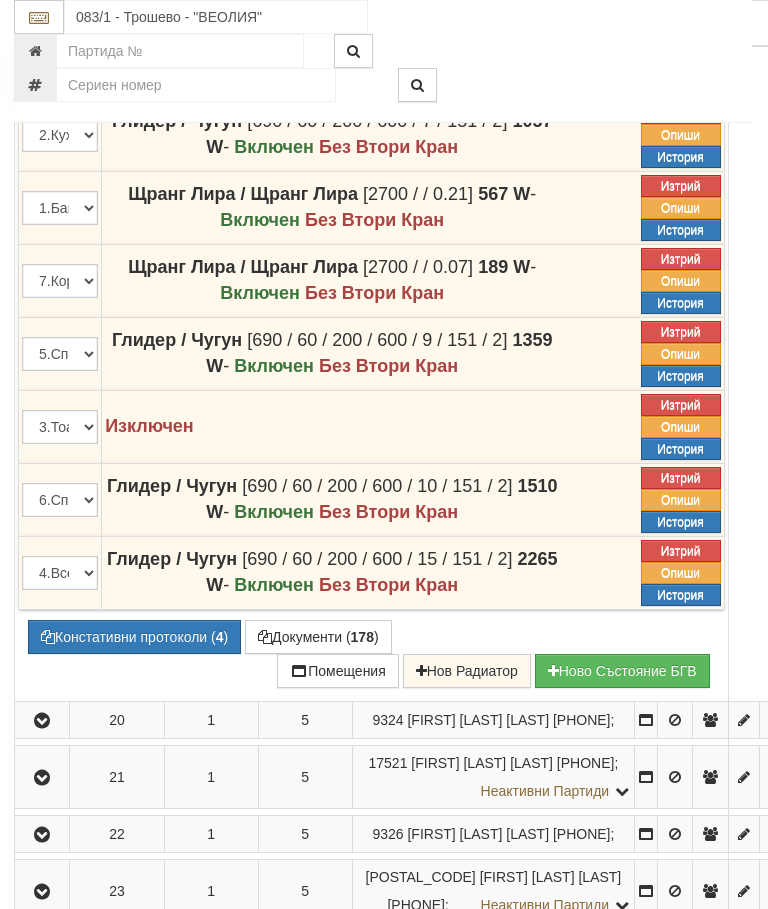 scroll, scrollTop: 1715, scrollLeft: 0, axis: vertical 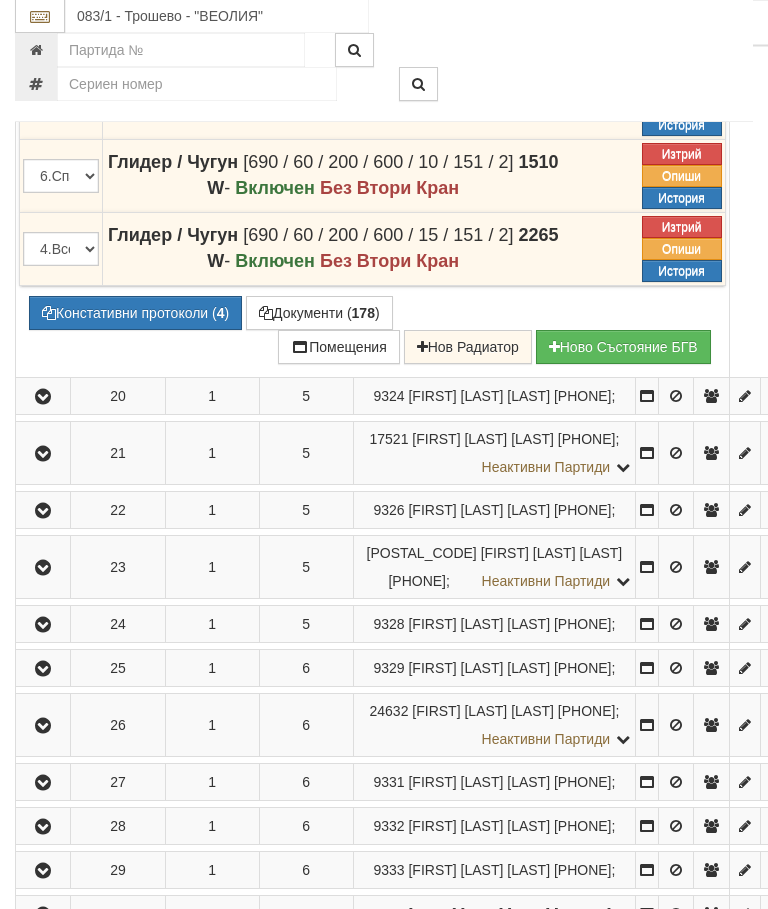 click on "Констативни протоколи ( 4 )" at bounding box center (135, 314) 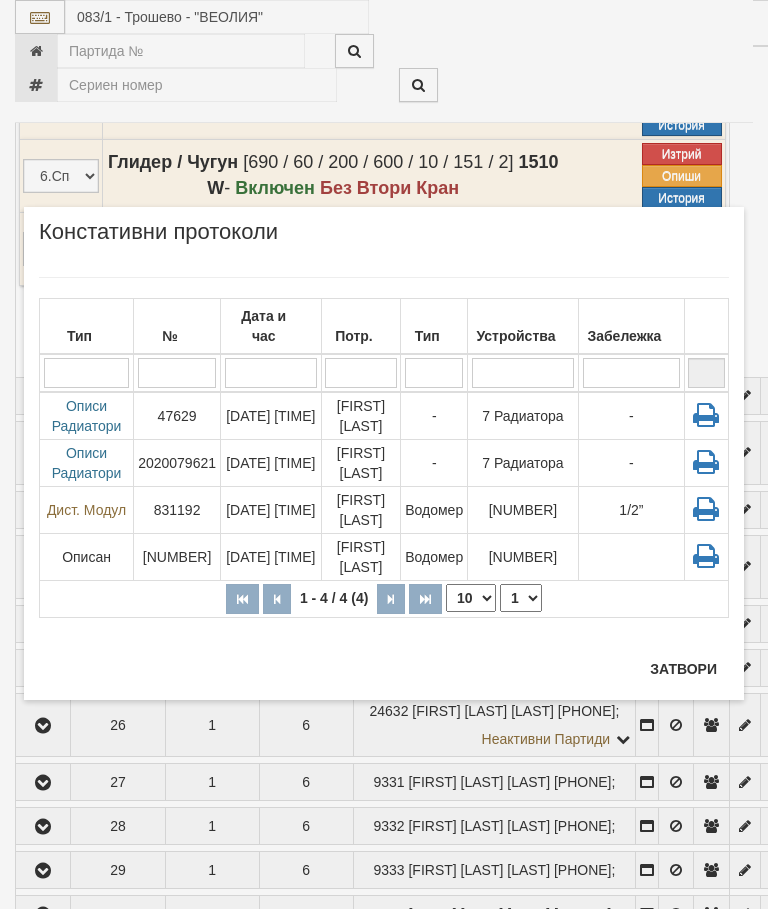 click on "Затвори" at bounding box center (683, 669) 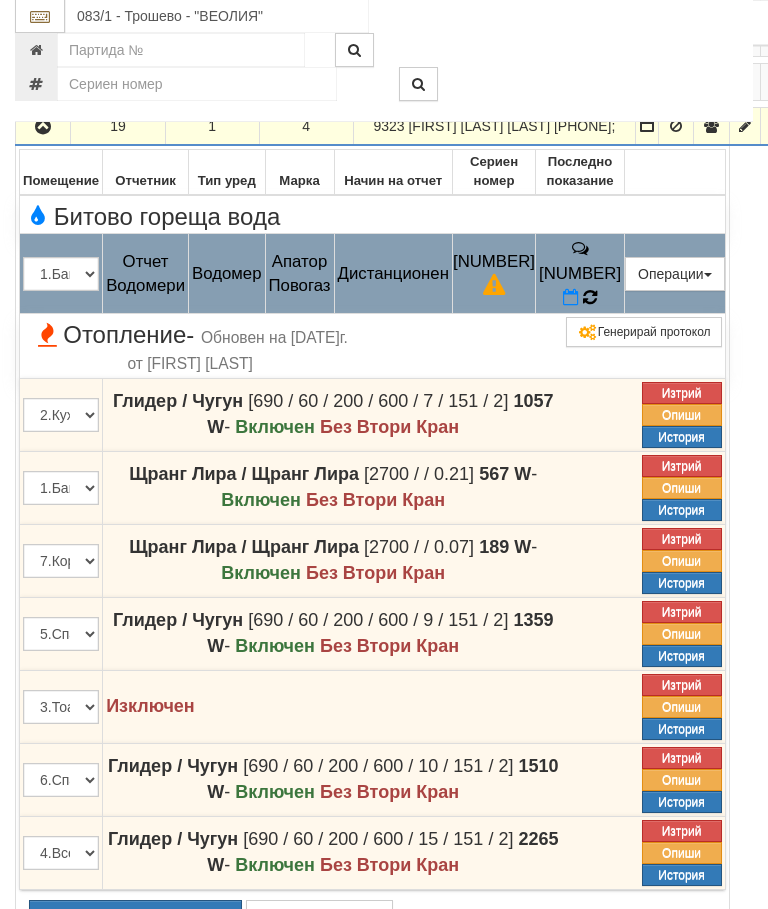 scroll, scrollTop: 1435, scrollLeft: 0, axis: vertical 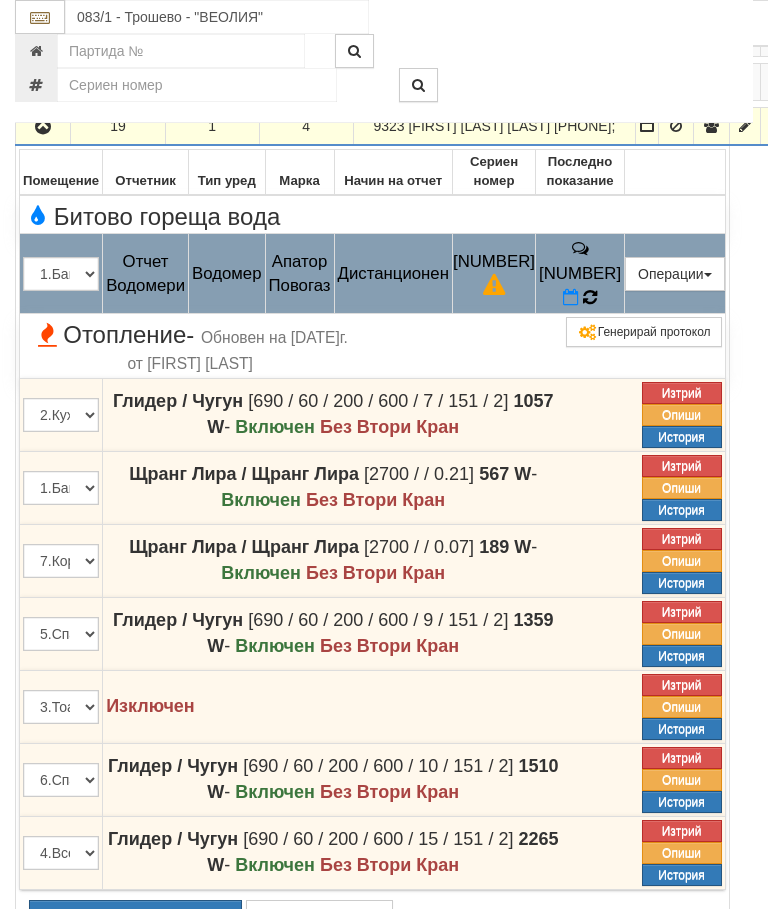 click at bounding box center [591, 297] 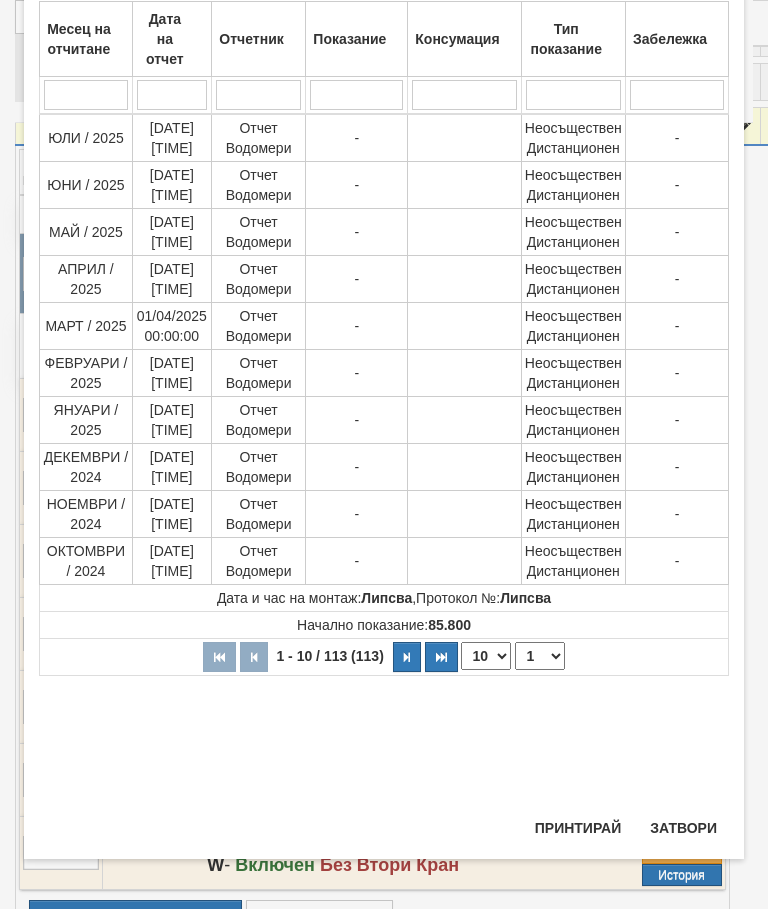 scroll, scrollTop: 868, scrollLeft: 0, axis: vertical 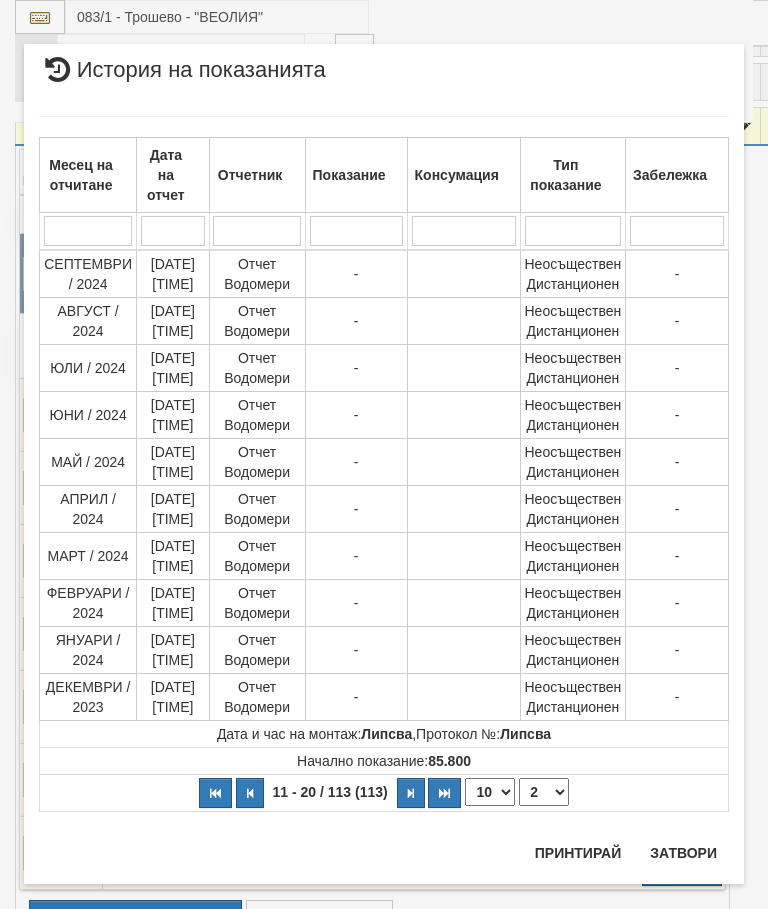 click on "1 2 3 4 5 6 7 8 9 10 11 12" at bounding box center [544, 792] 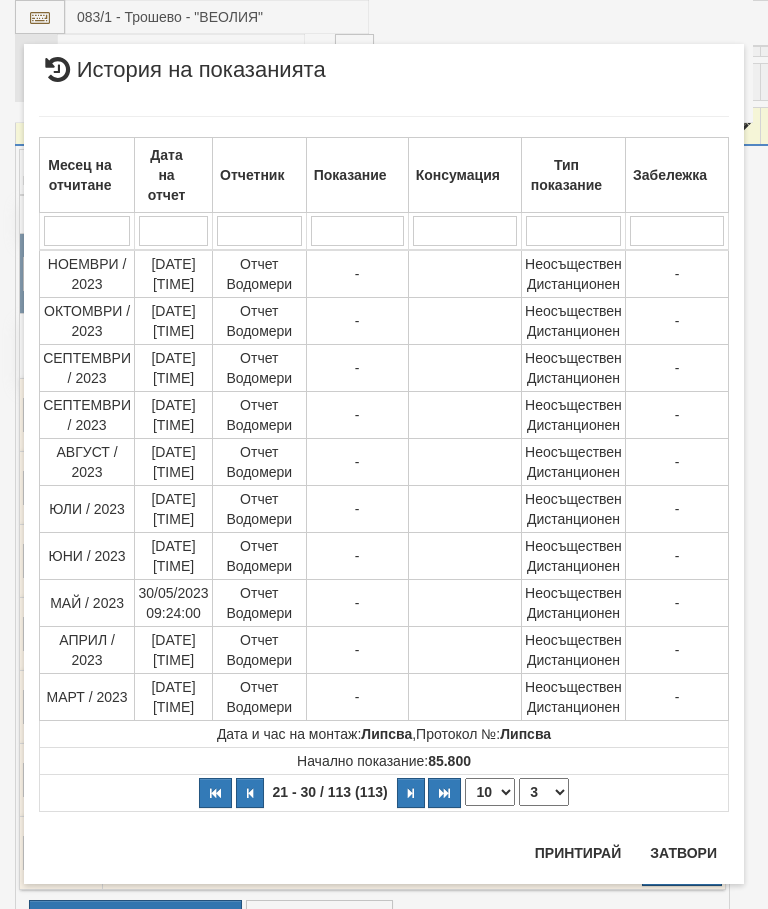 click on "1 2 3 4 5 6 7 8 9 10 11 12" at bounding box center [544, 792] 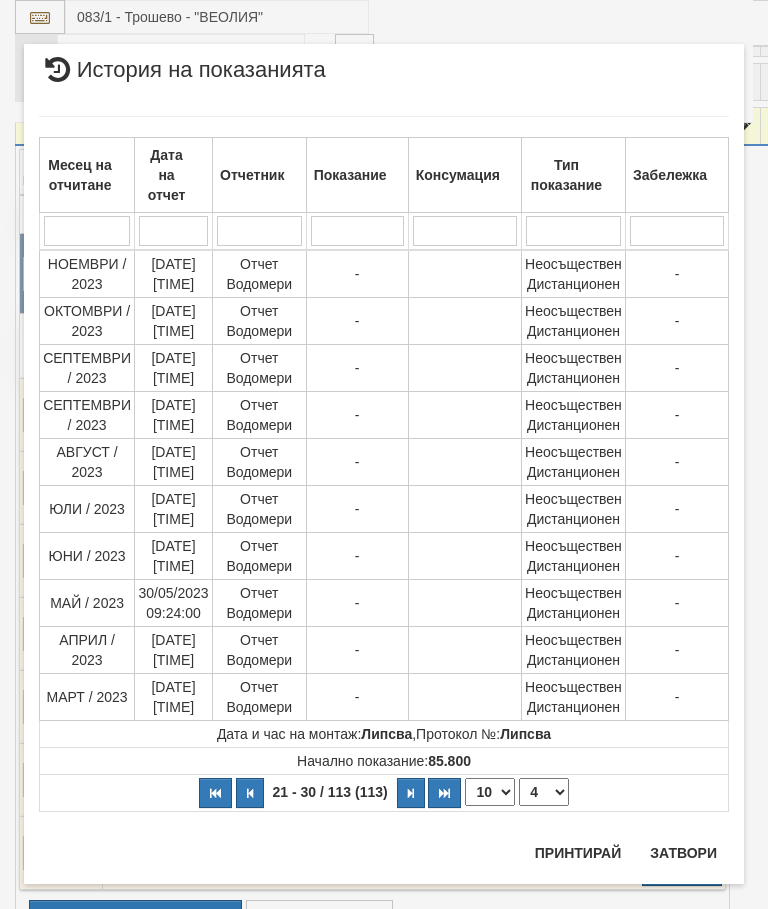select on "4" 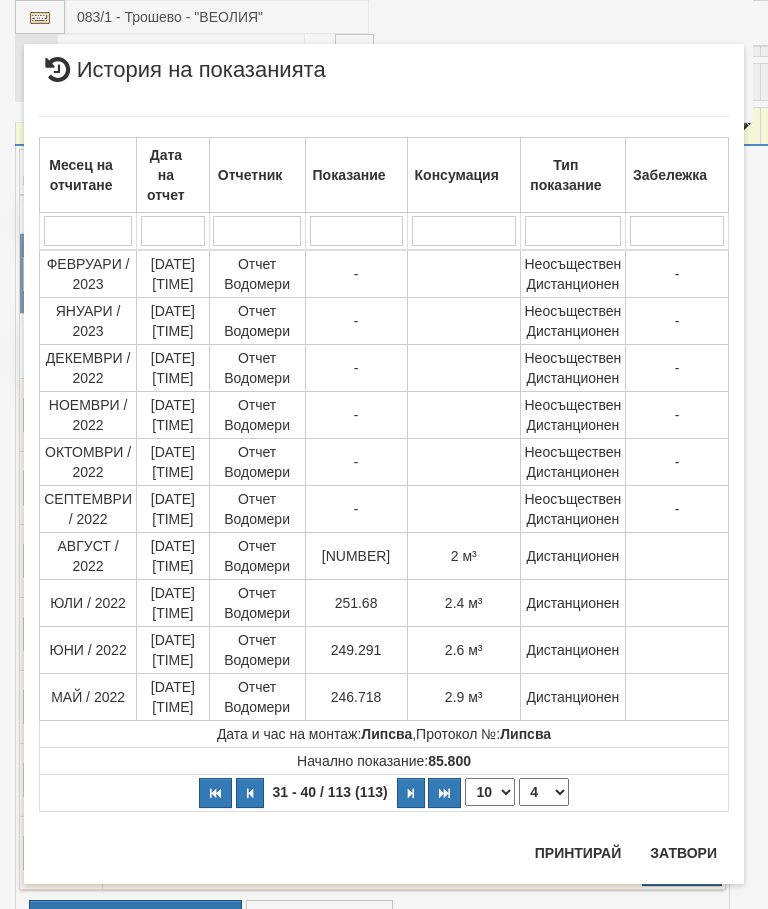 click on "Затвори" at bounding box center [683, 853] 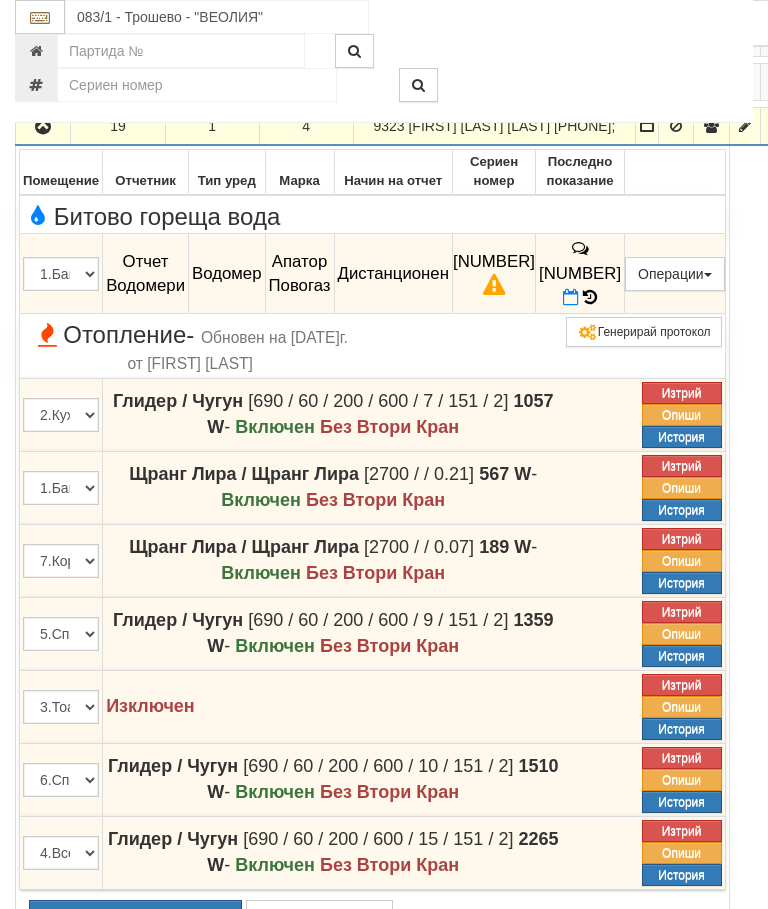 click at bounding box center (43, 127) 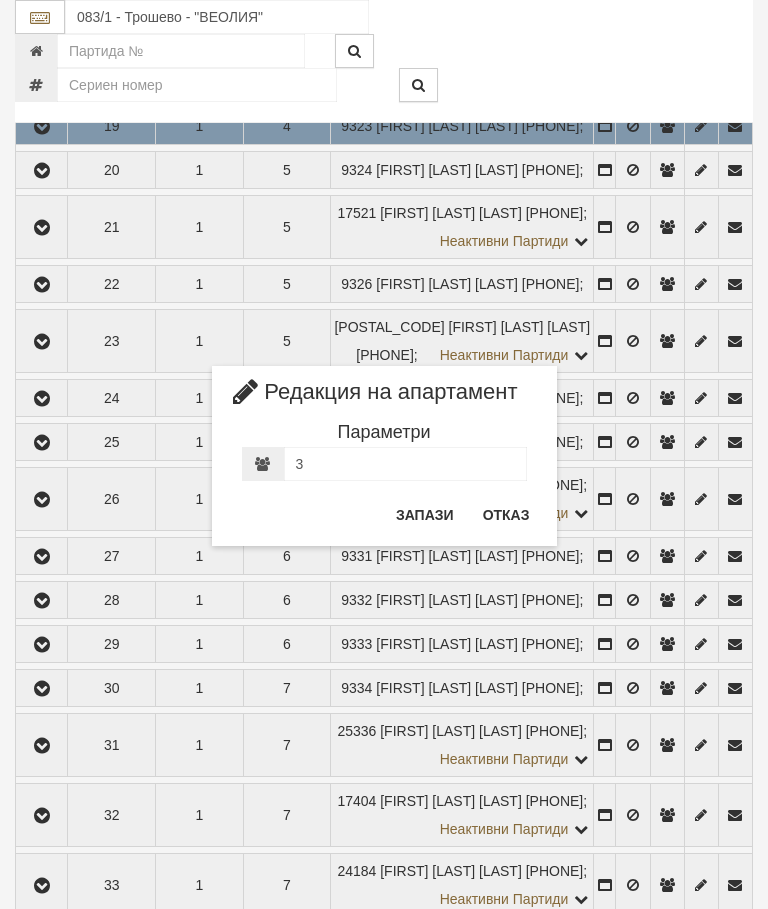 click on "Отказ" at bounding box center (506, 515) 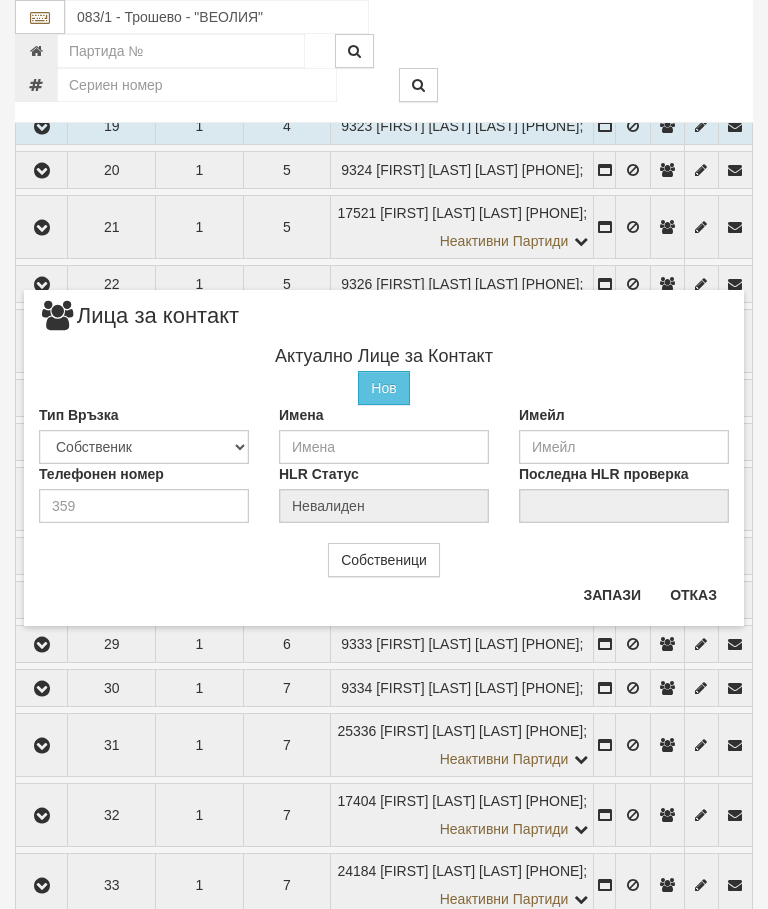 click on "Отказ" at bounding box center [693, 595] 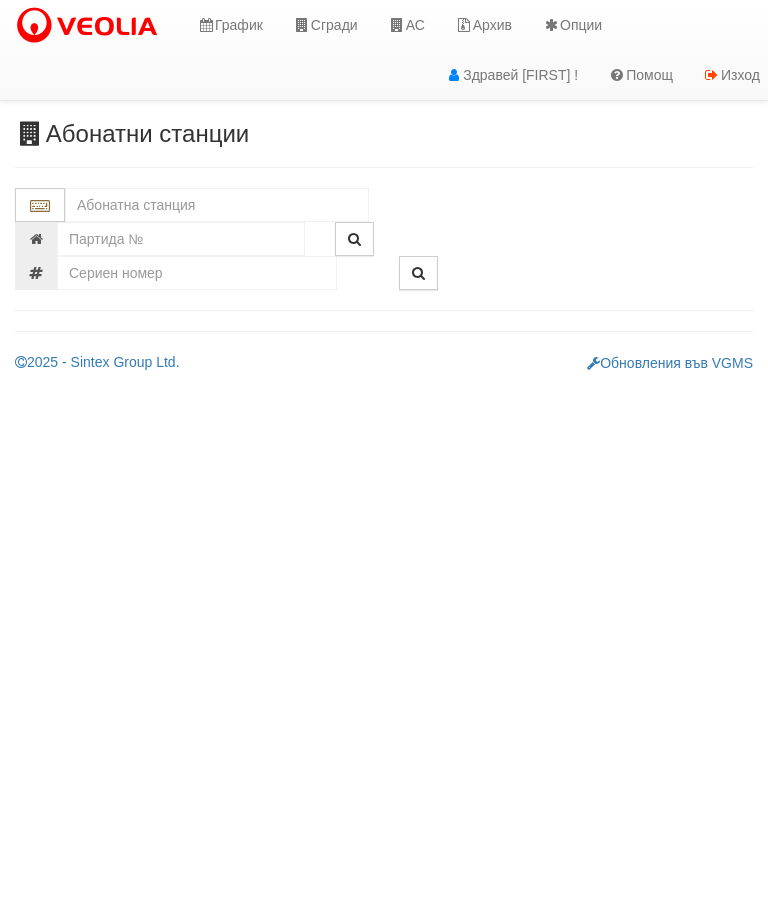 scroll, scrollTop: 0, scrollLeft: 0, axis: both 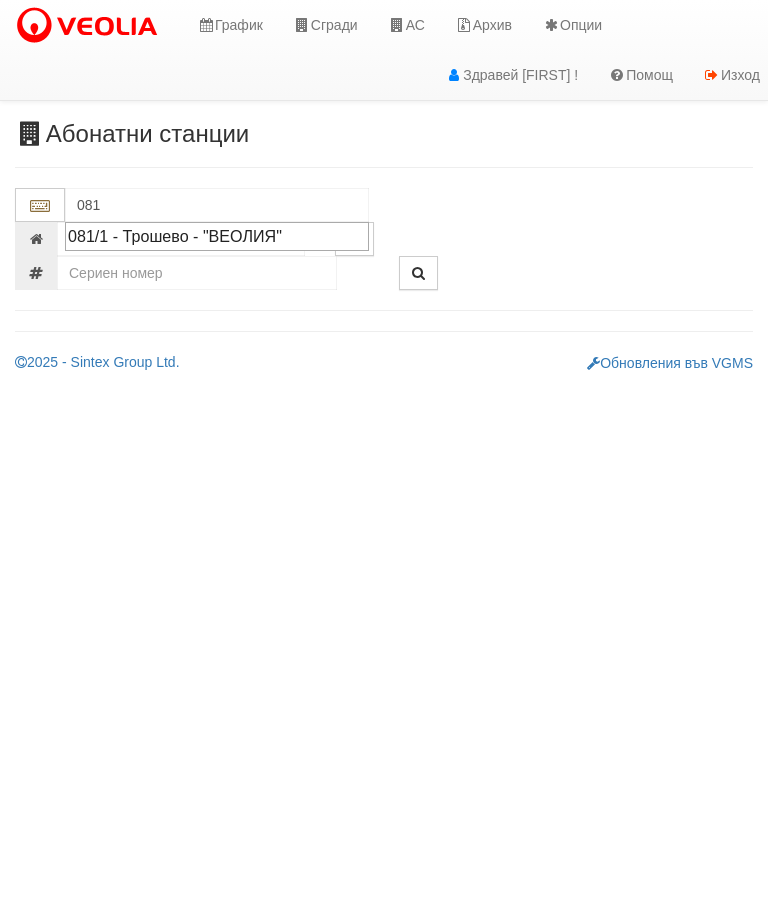 type on "081" 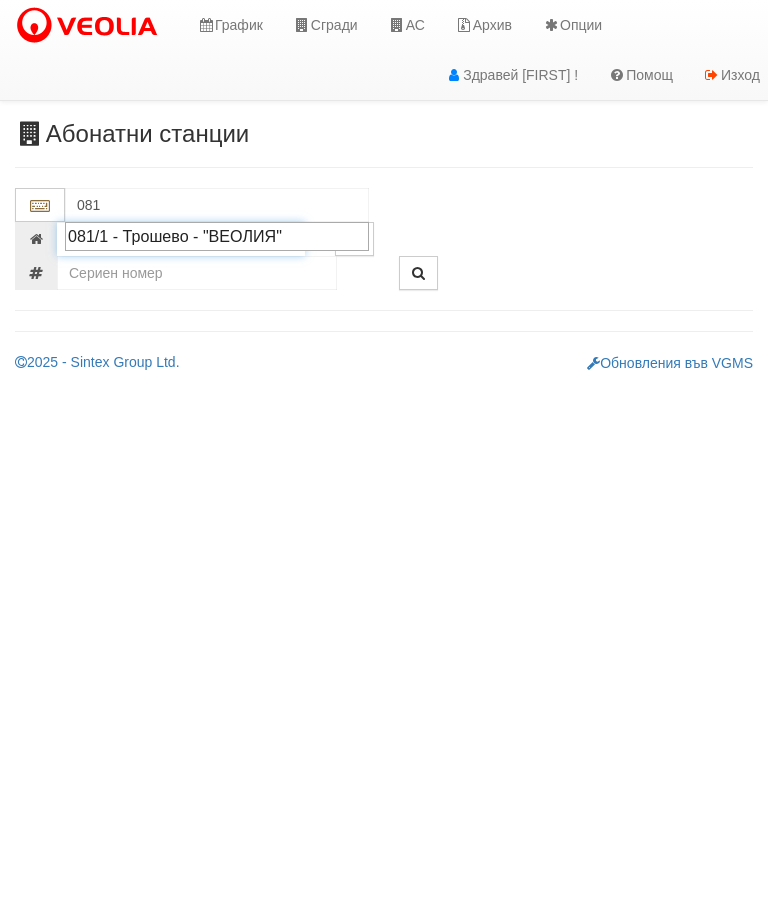 click at bounding box center [181, 239] 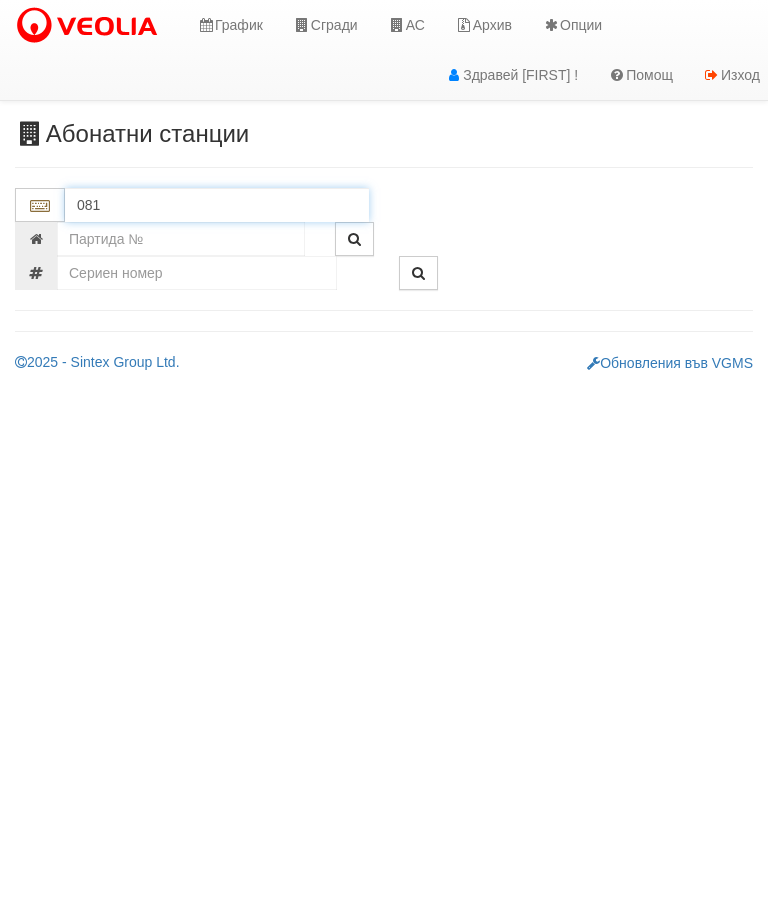 click on "081" at bounding box center (217, 205) 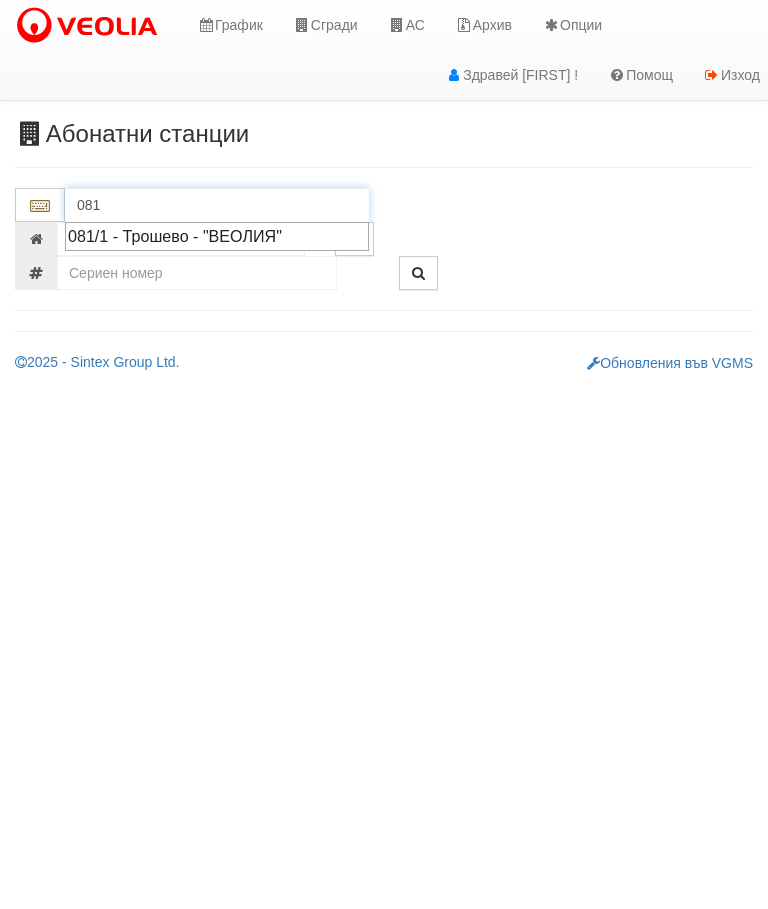 click on "081/1 - Трошево - "ВЕОЛИЯ"" at bounding box center (217, 236) 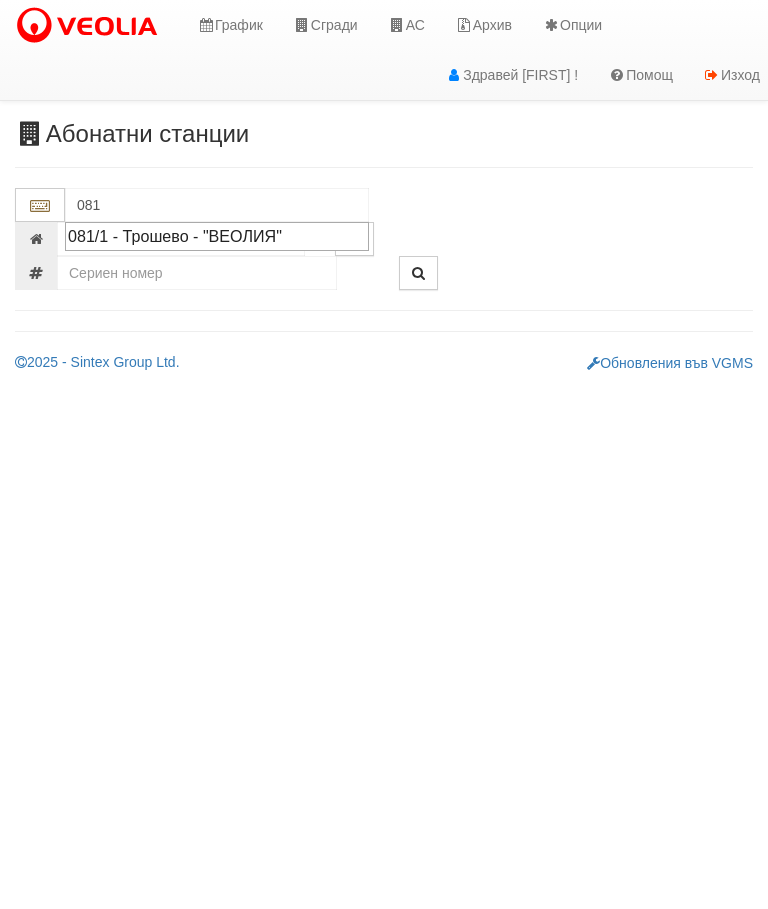 type on "081/1 - Трошево - "ВЕОЛИЯ"" 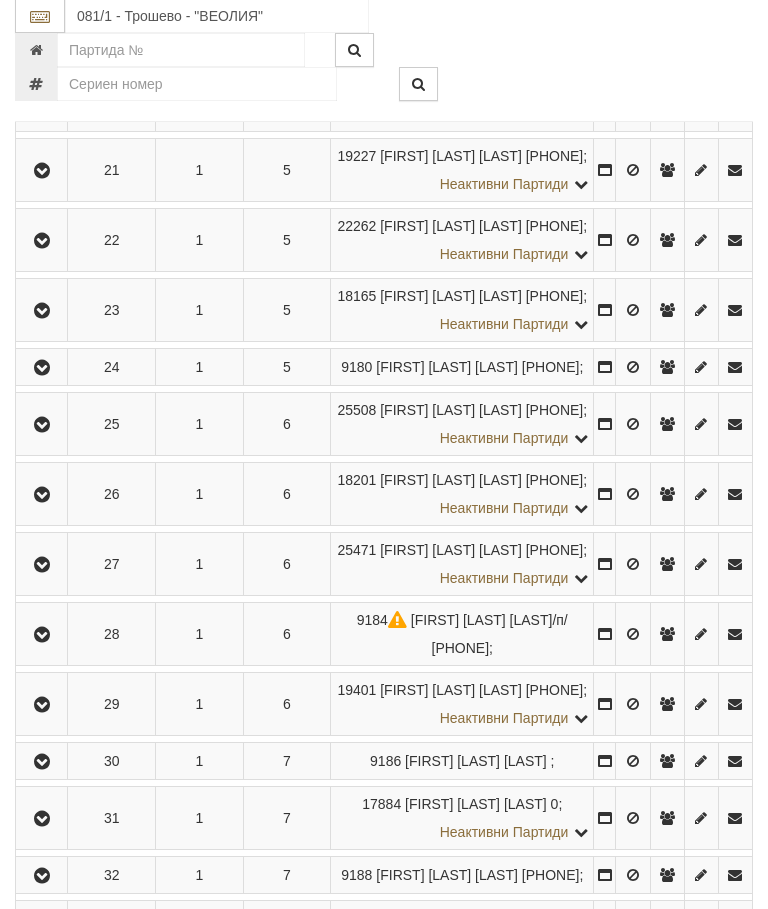 scroll, scrollTop: 1595, scrollLeft: 0, axis: vertical 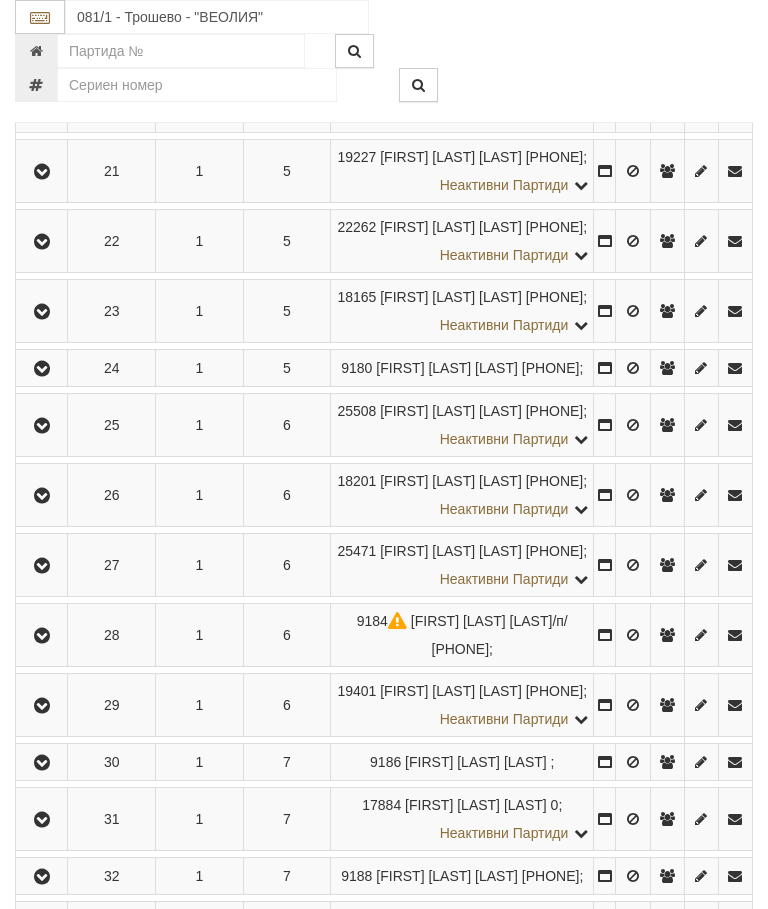 click at bounding box center (42, 172) 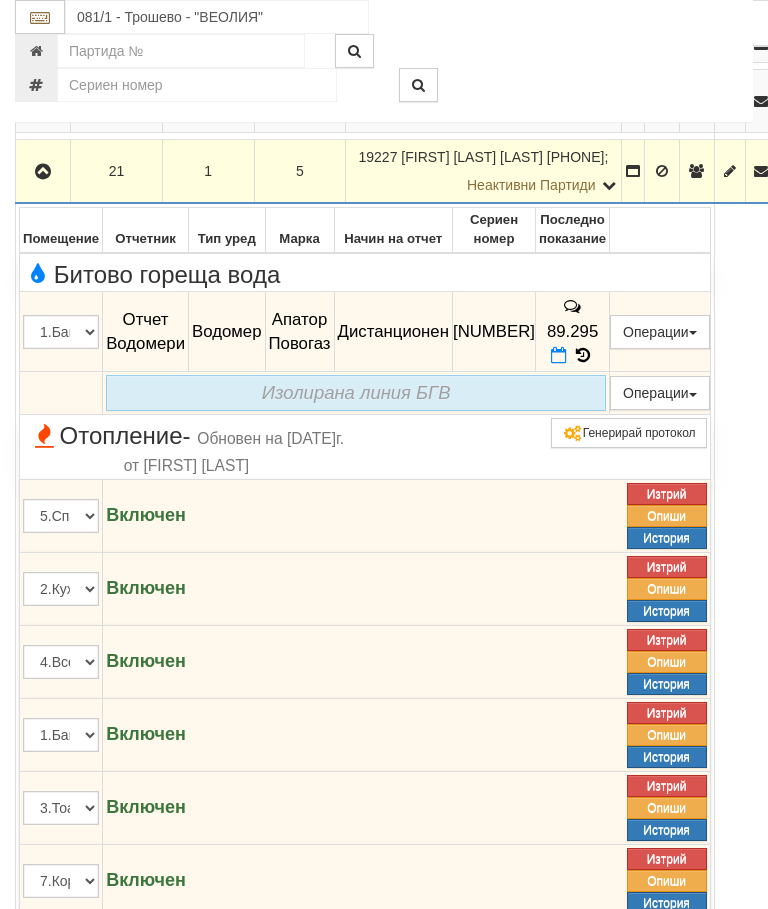 click at bounding box center [43, 171] 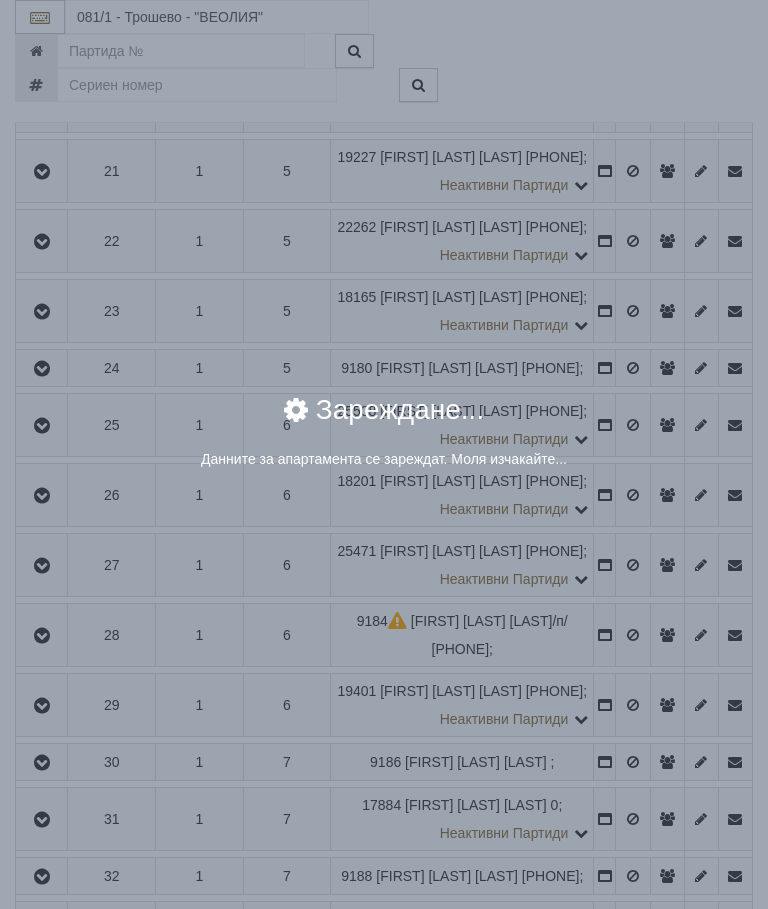 click on "× Зареждане... Данните за апартамента се зареждат. Моля изчакайте..." at bounding box center (384, 454) 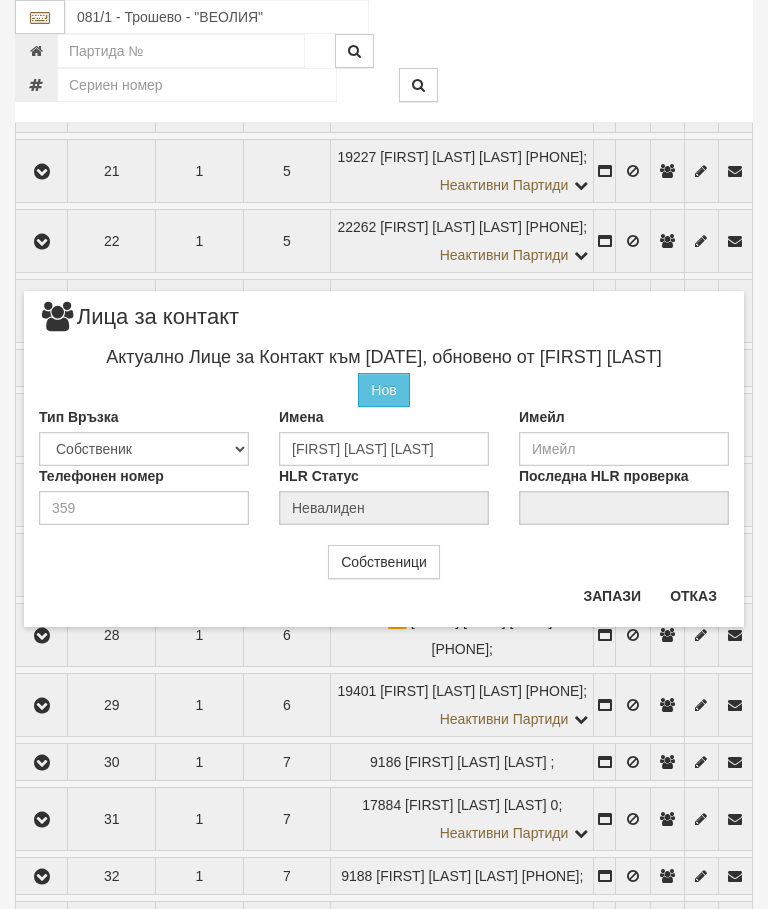 click on "Отказ" at bounding box center [693, 596] 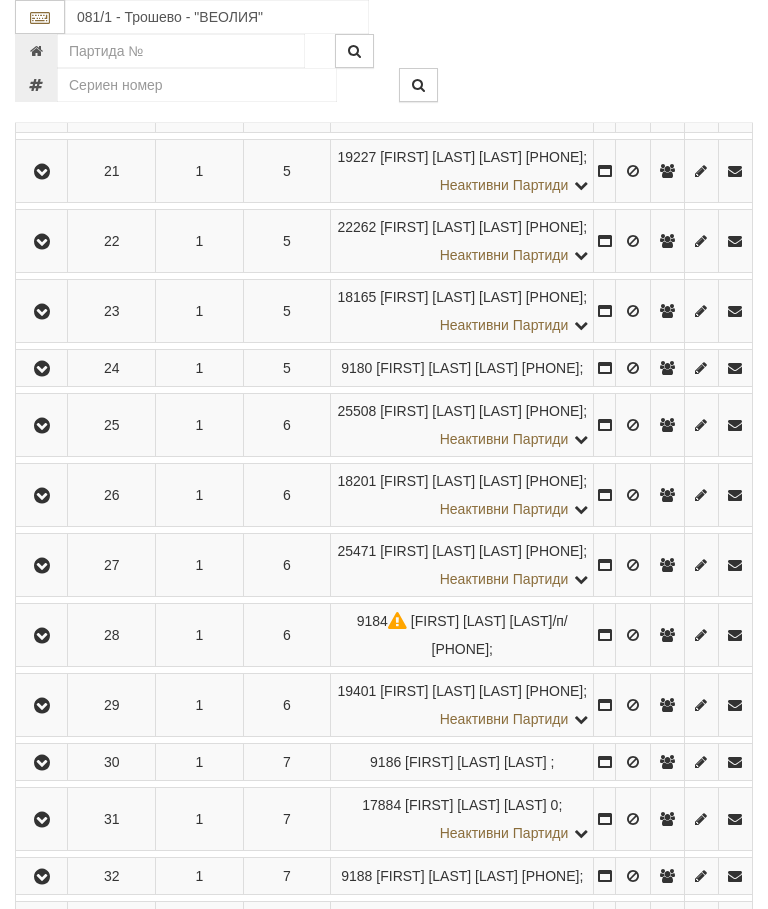 click at bounding box center (42, 172) 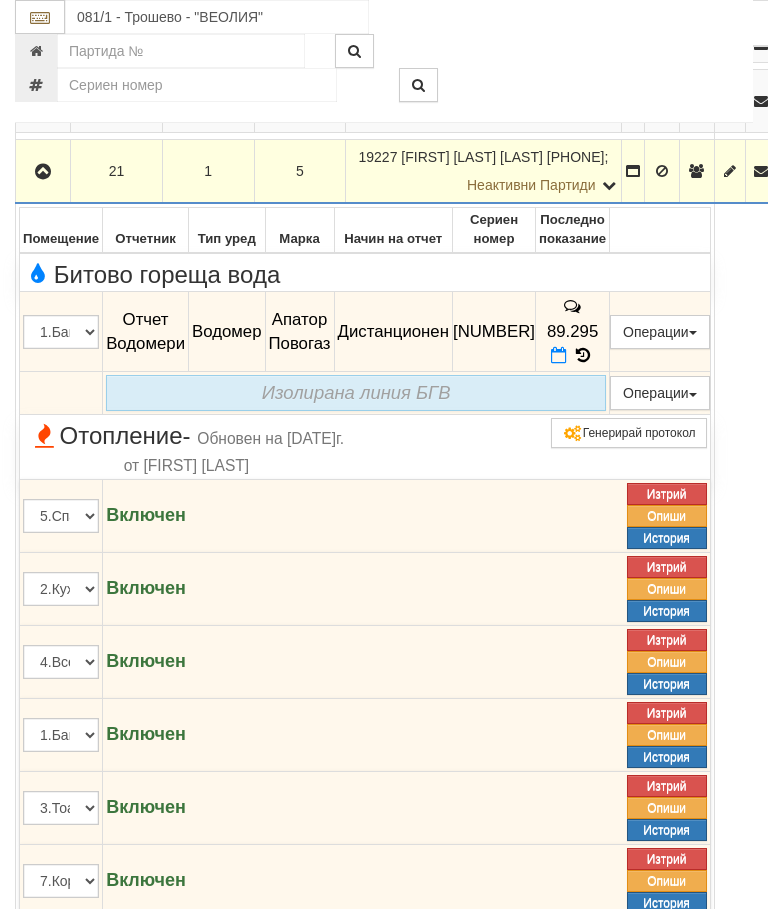 click at bounding box center (583, 355) 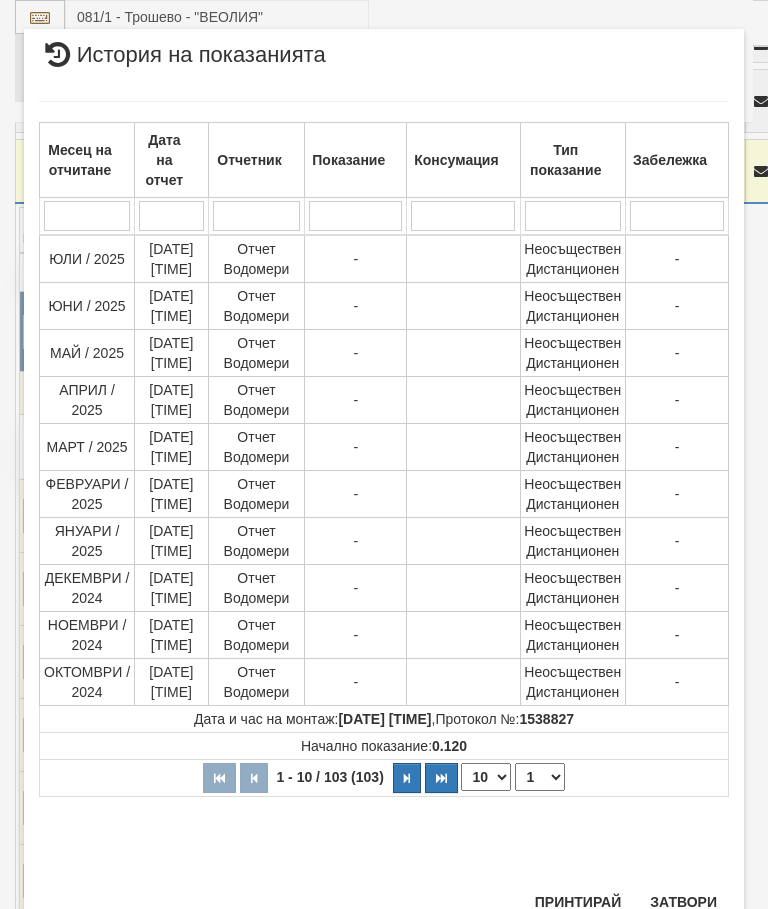 scroll, scrollTop: 1517, scrollLeft: 0, axis: vertical 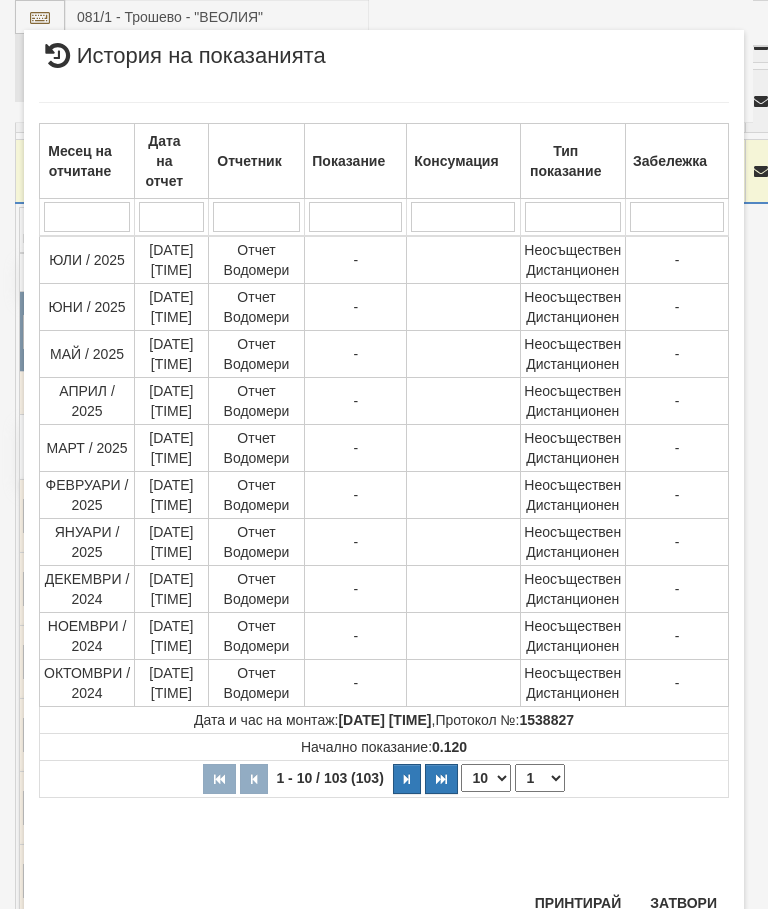 click on "1 2 3 4 5 6 7 8 9 10 11" at bounding box center (540, 778) 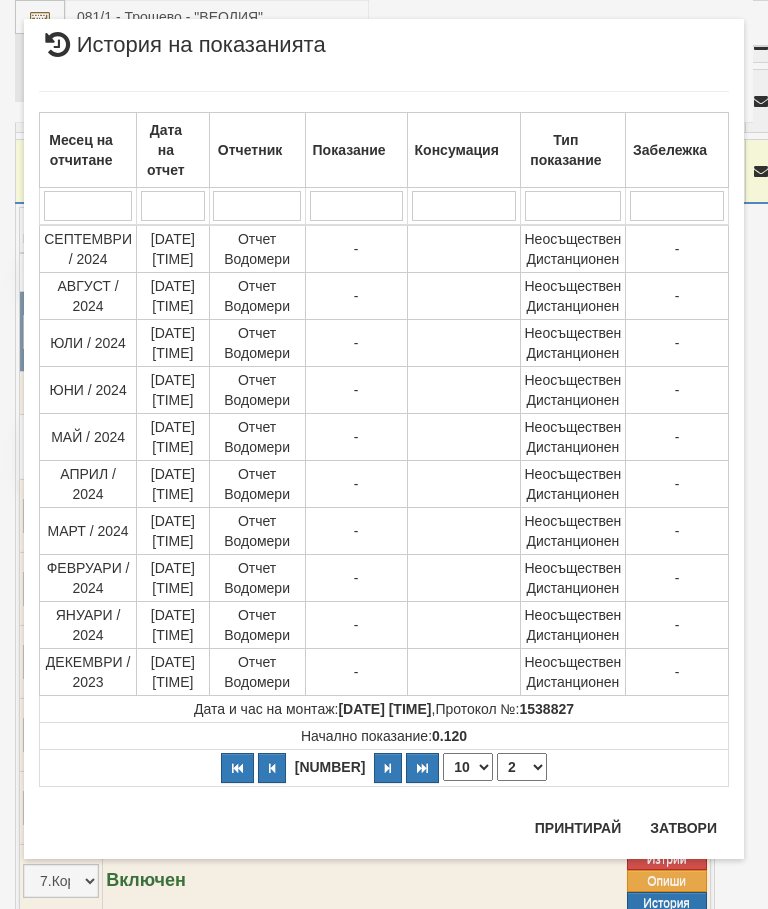 scroll, scrollTop: 0, scrollLeft: 0, axis: both 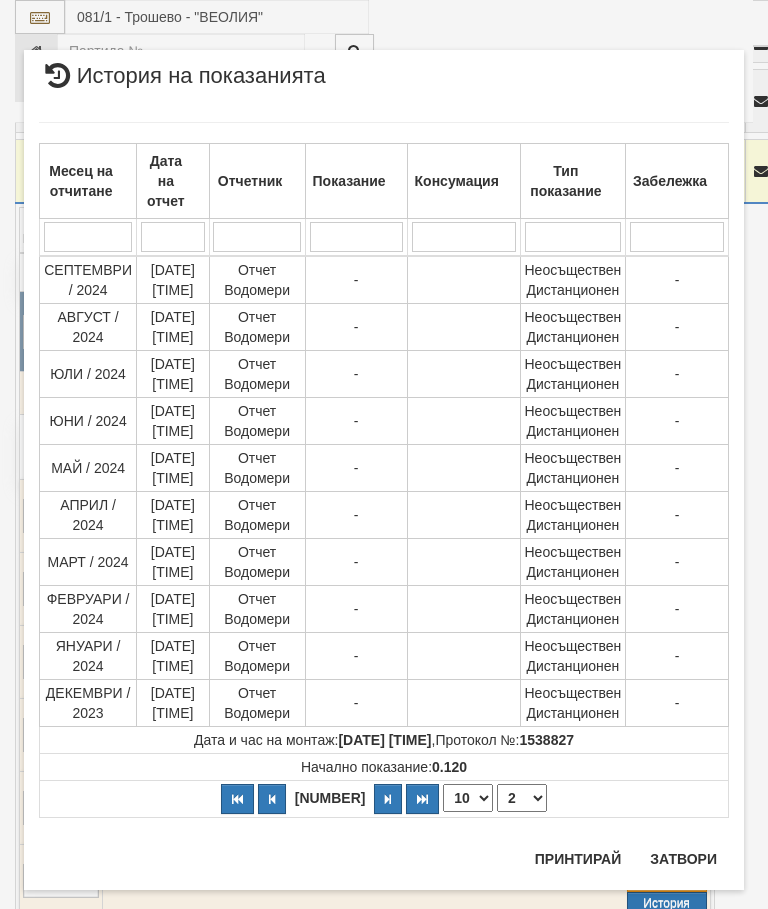 click on "1 2 3 4 5 6 7 8 9 10 11" at bounding box center (522, 798) 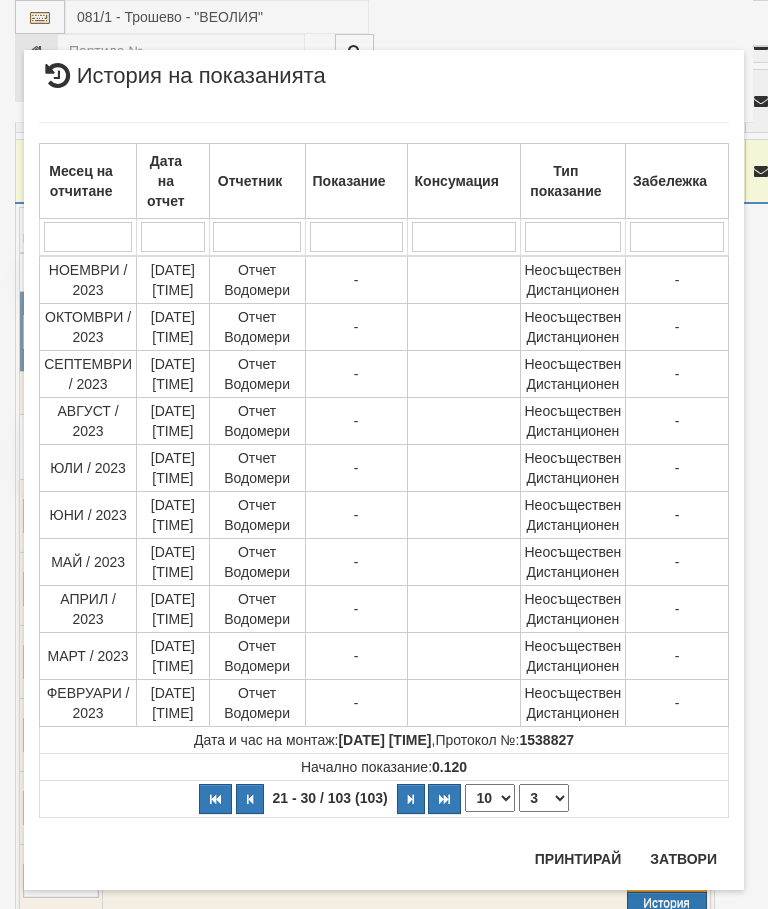 click on "1 2 3 4 5 6 7 8 9 10 11" at bounding box center [544, 798] 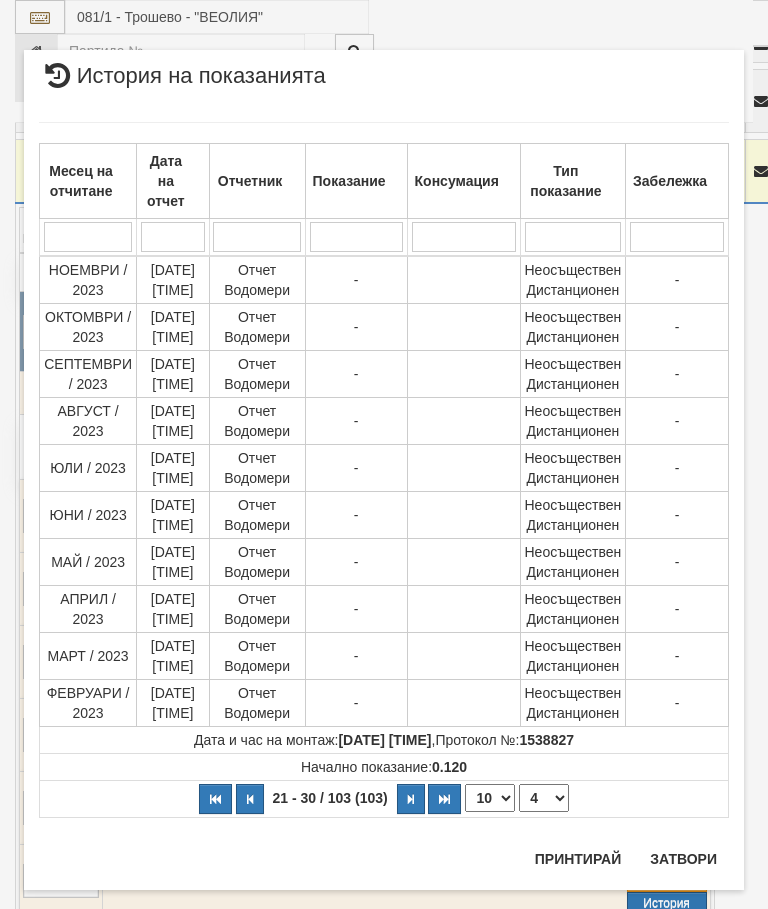 select on "4" 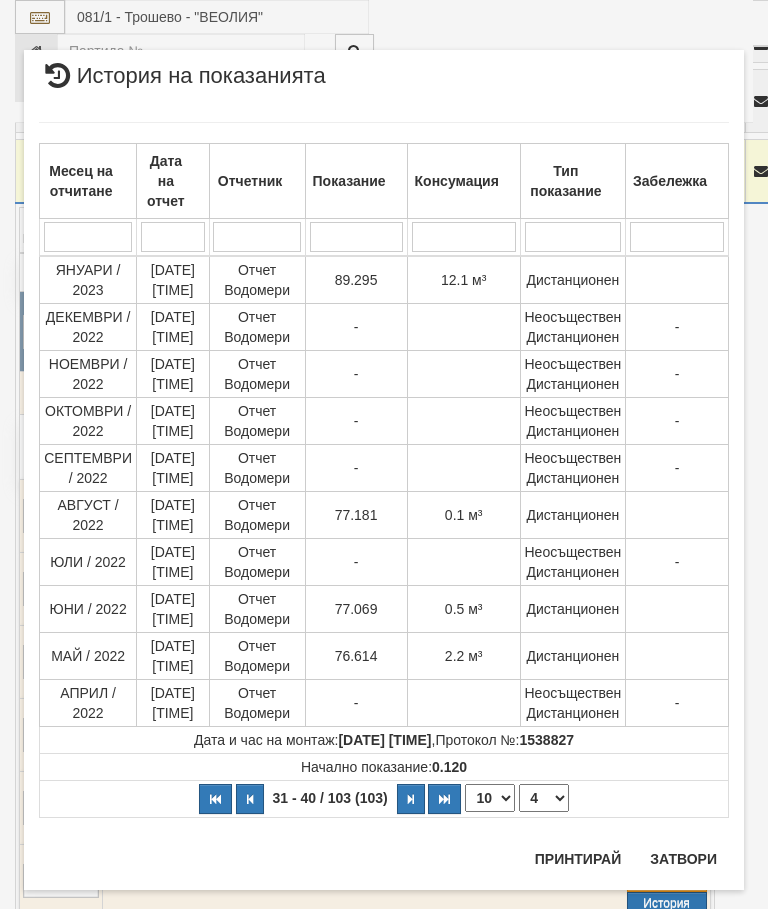 click on "Затвори" at bounding box center [683, 859] 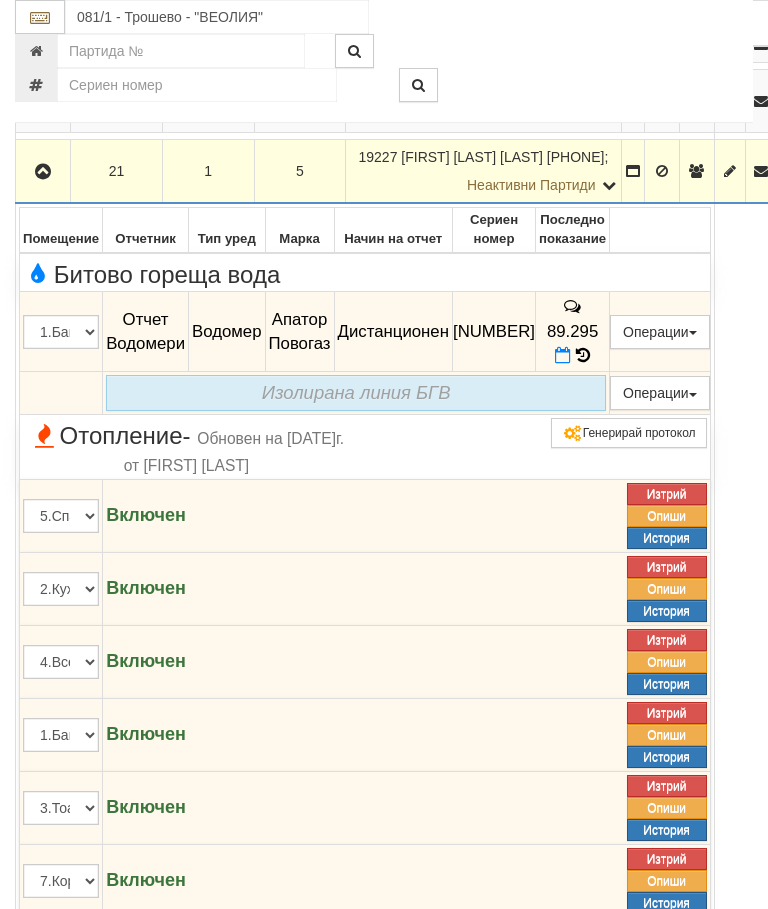 click at bounding box center [43, 171] 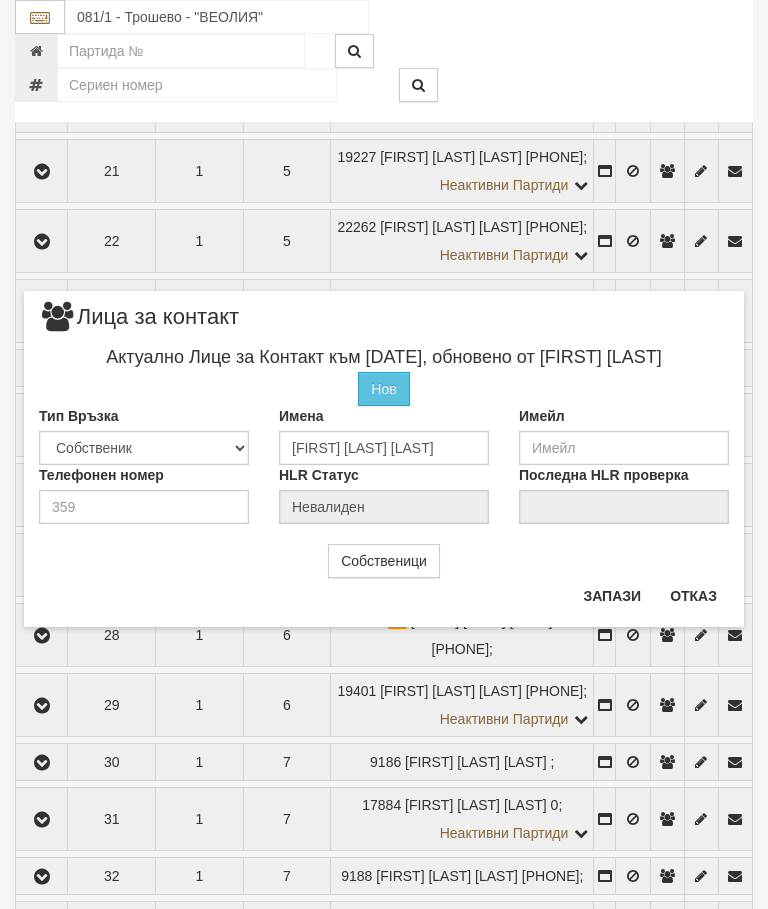 click on "Отказ" at bounding box center [693, 596] 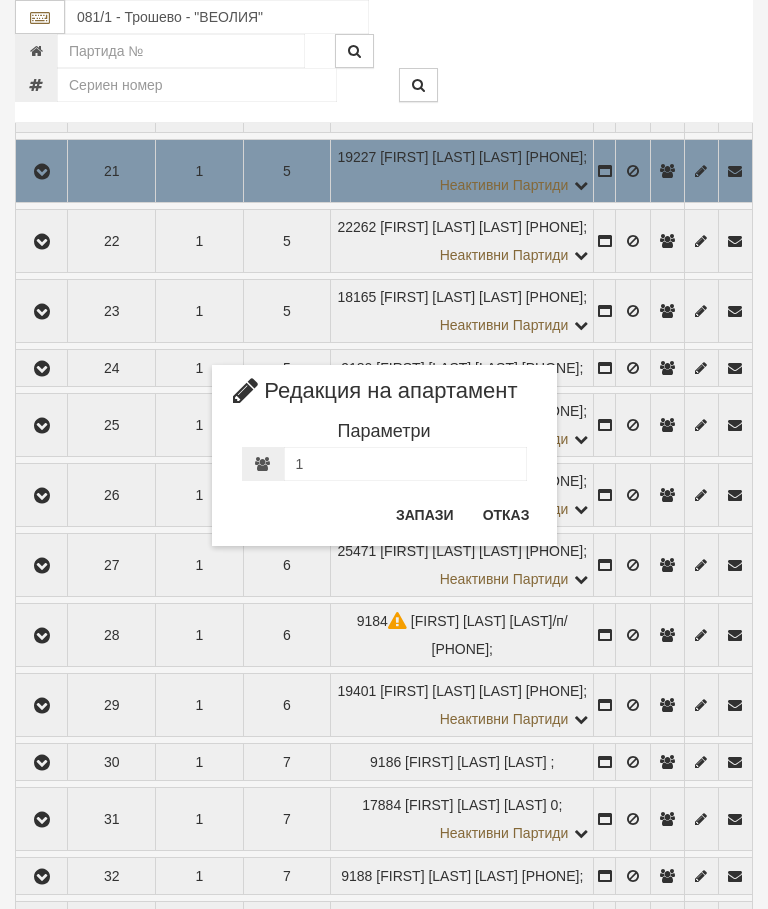 click on "Отказ" at bounding box center (506, 515) 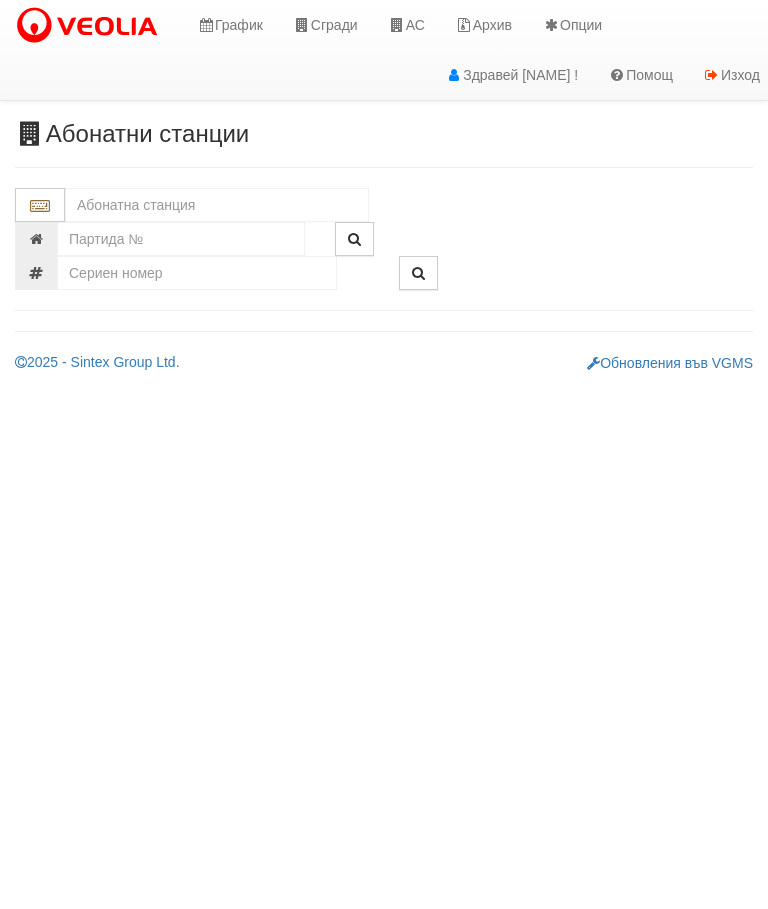 scroll, scrollTop: 0, scrollLeft: 0, axis: both 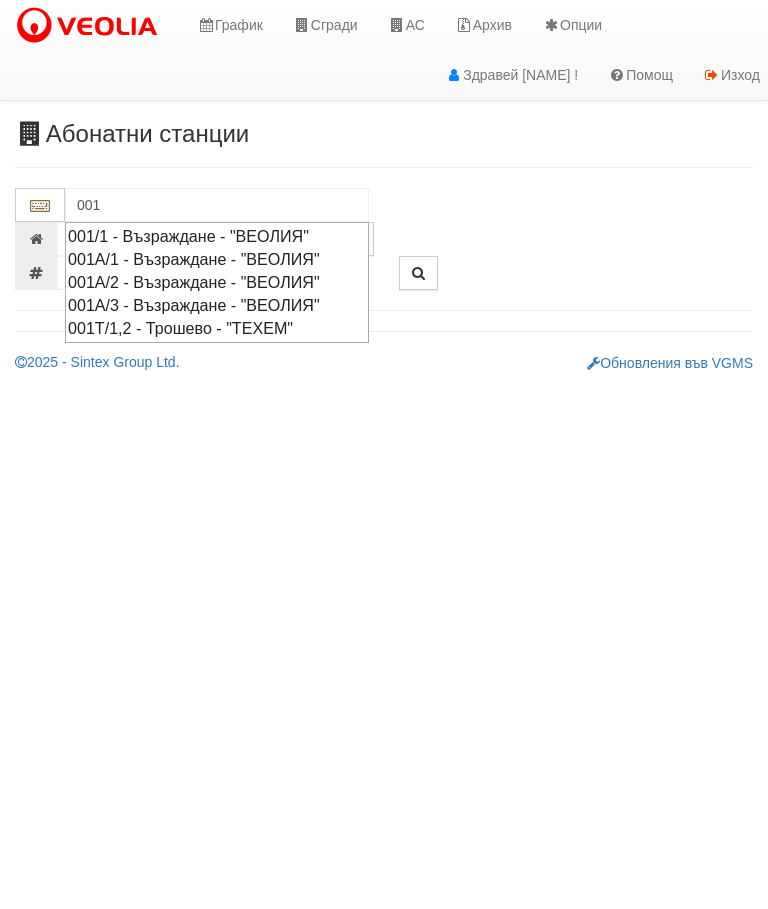 click on "001А/3 - Възраждане - "ВЕОЛИЯ"" at bounding box center (217, 305) 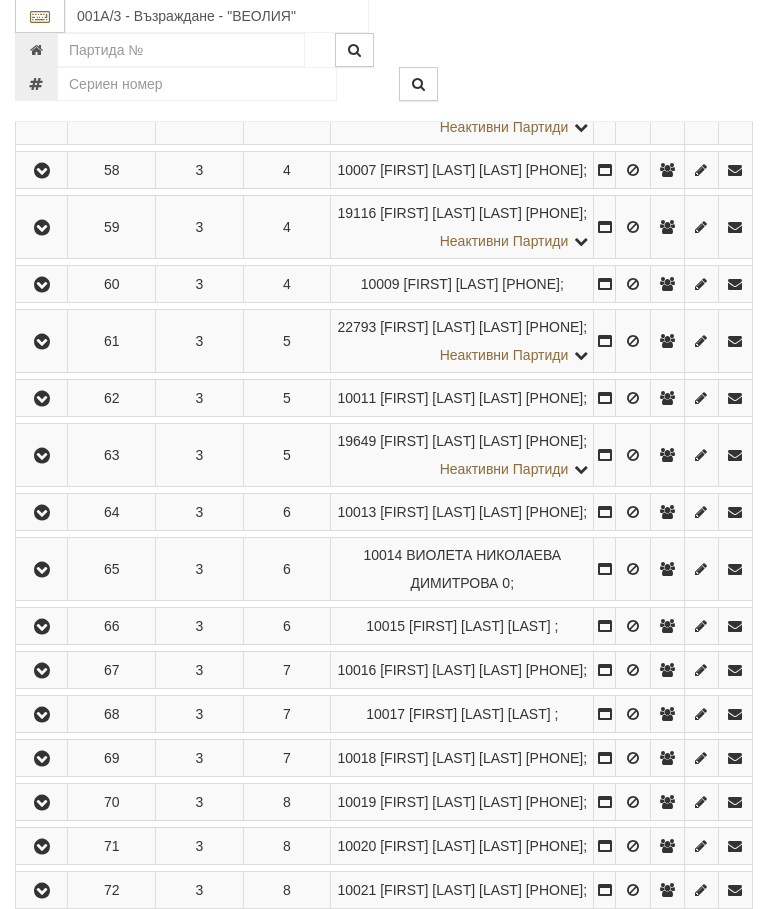 scroll, scrollTop: 935, scrollLeft: 0, axis: vertical 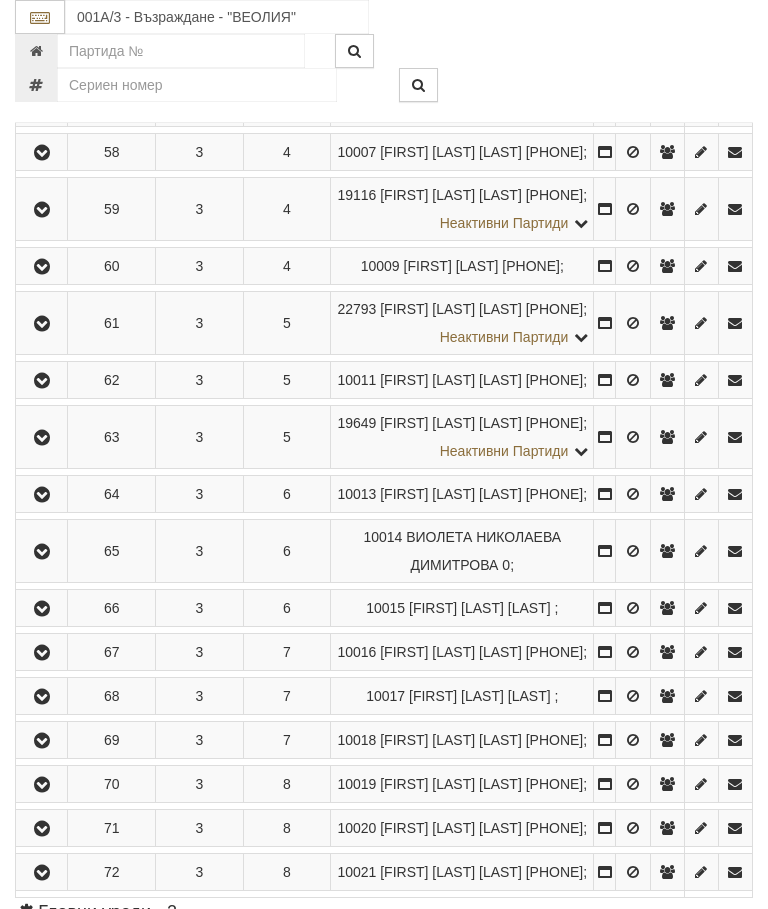 click at bounding box center [42, 438] 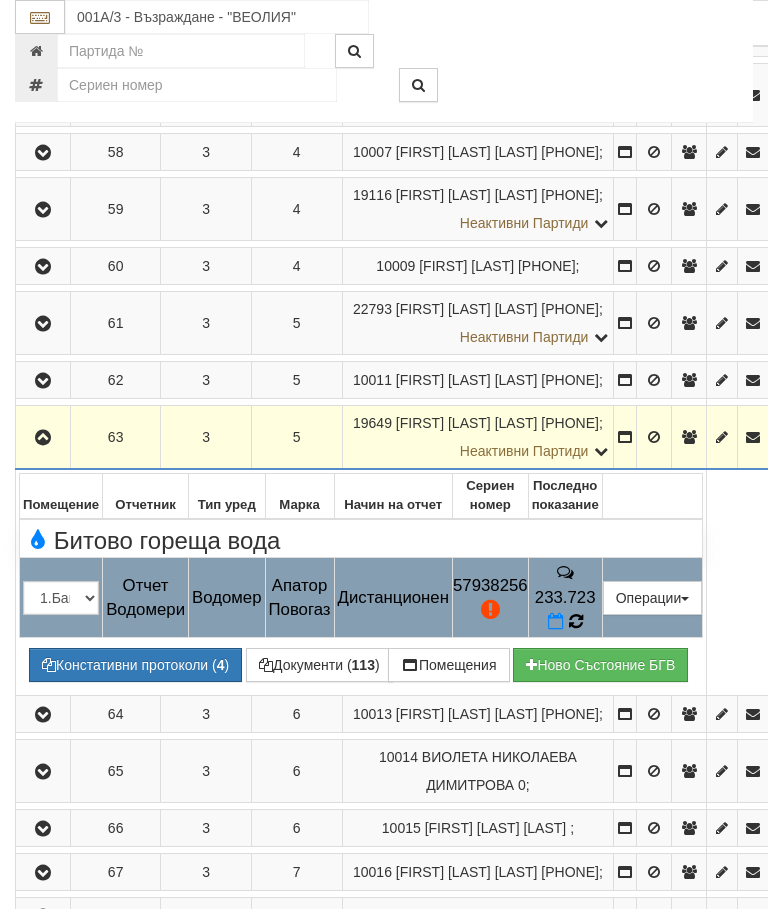 click at bounding box center [575, 622] 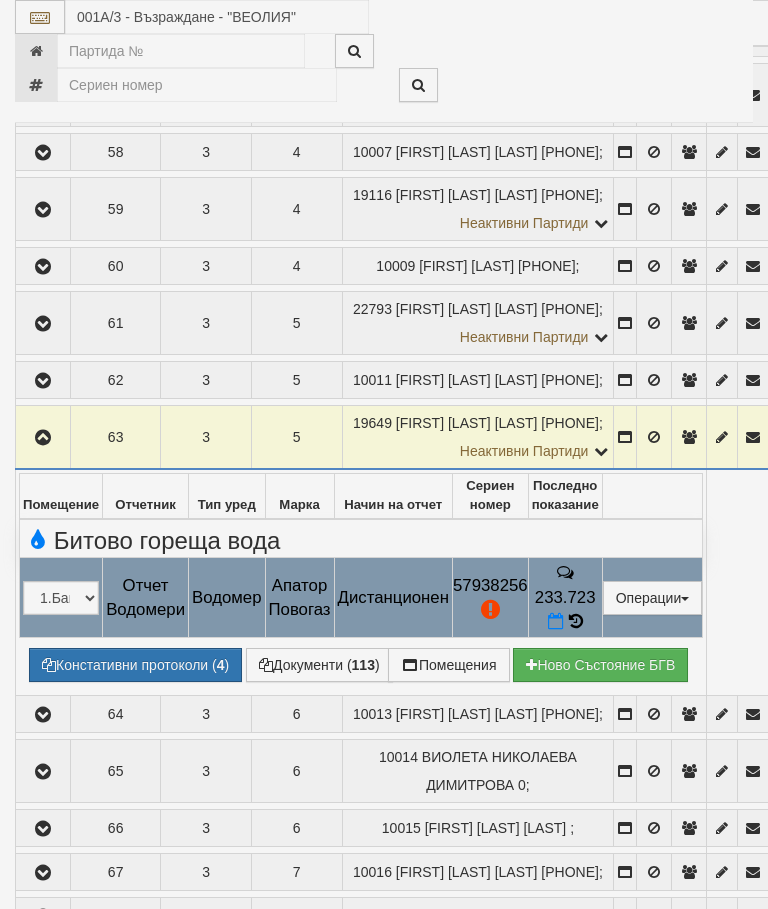 select on "10" 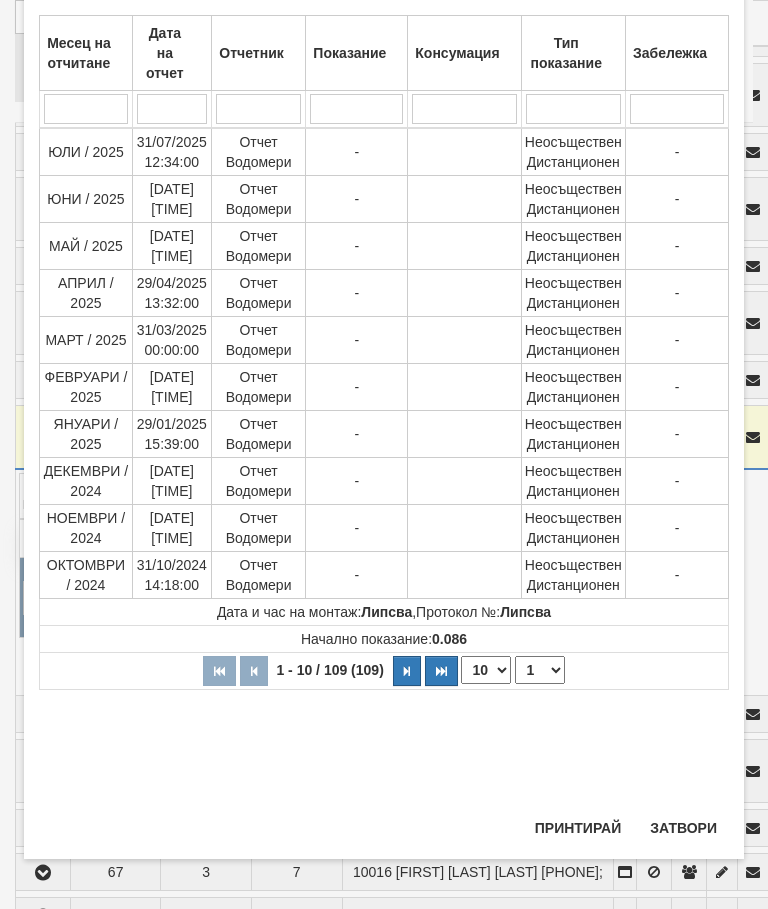 scroll, scrollTop: 1112, scrollLeft: 0, axis: vertical 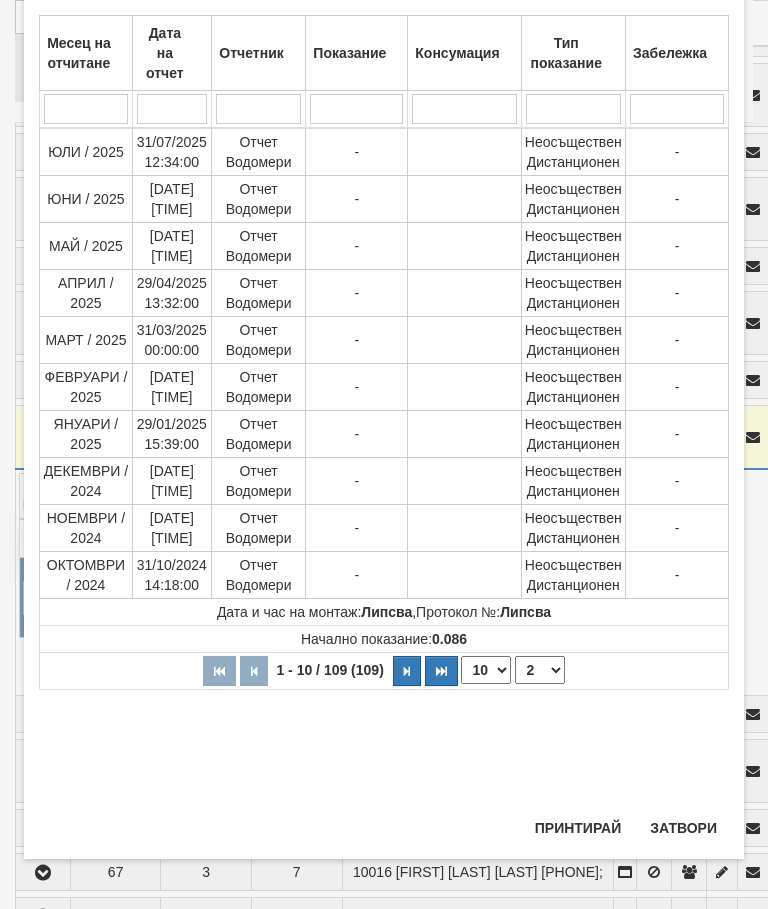select on "2" 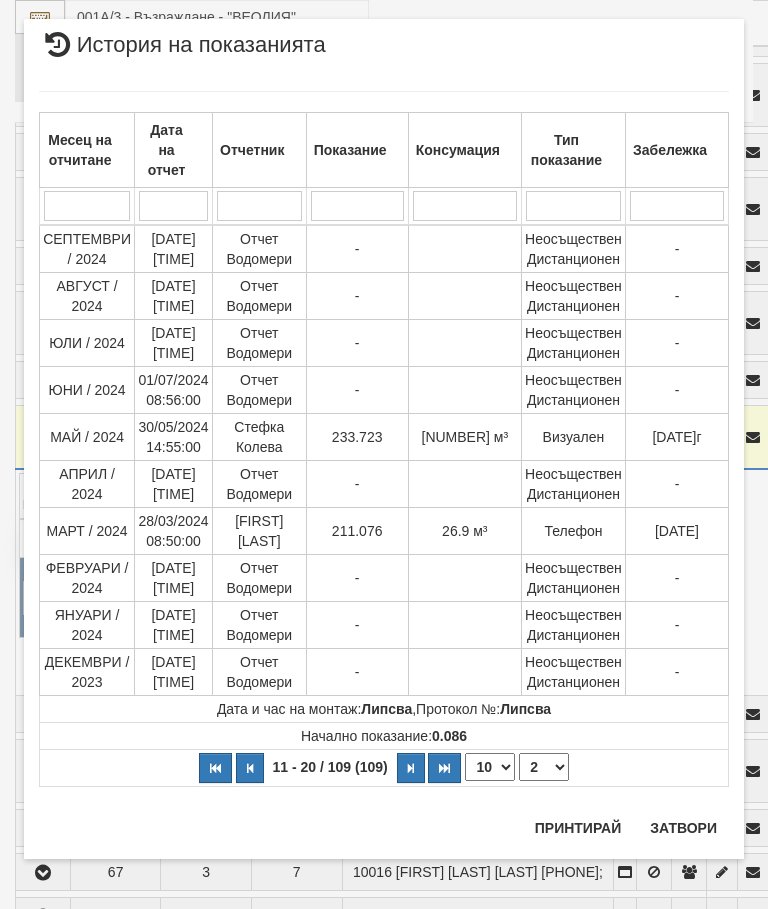 scroll, scrollTop: 0, scrollLeft: 0, axis: both 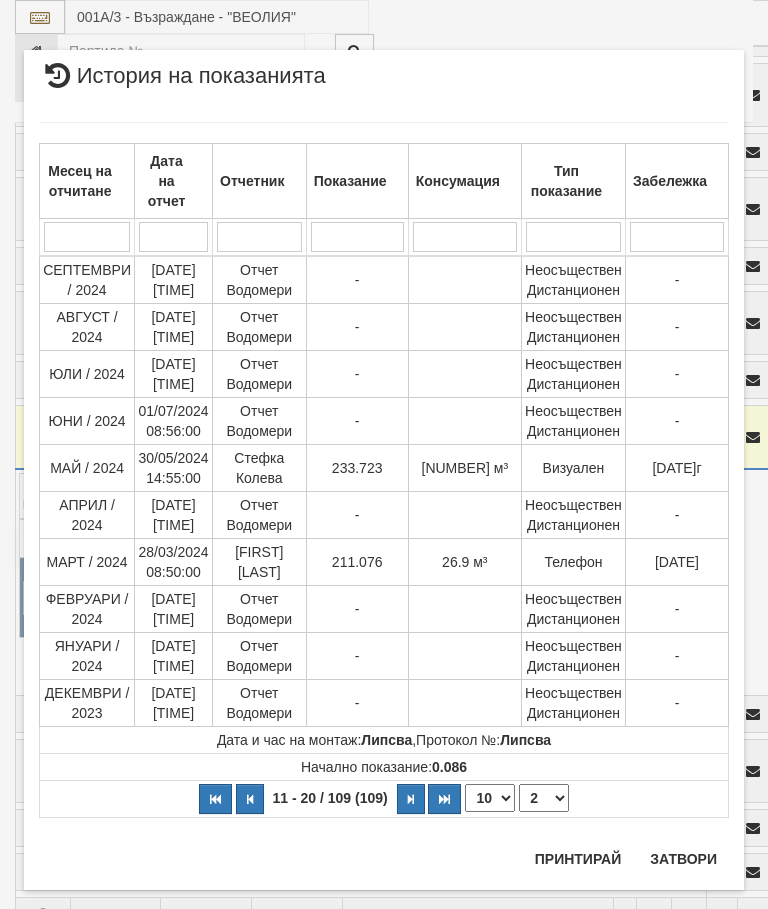 click on "Затвори" at bounding box center (683, 859) 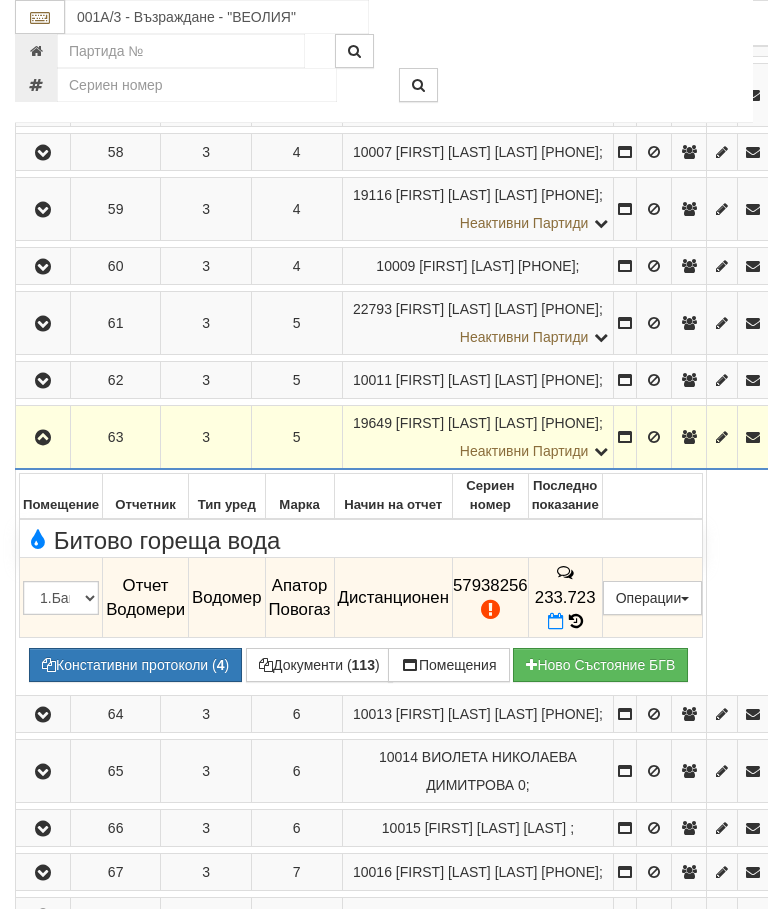 click on "Редакция / Протокол" at bounding box center (0, 0) 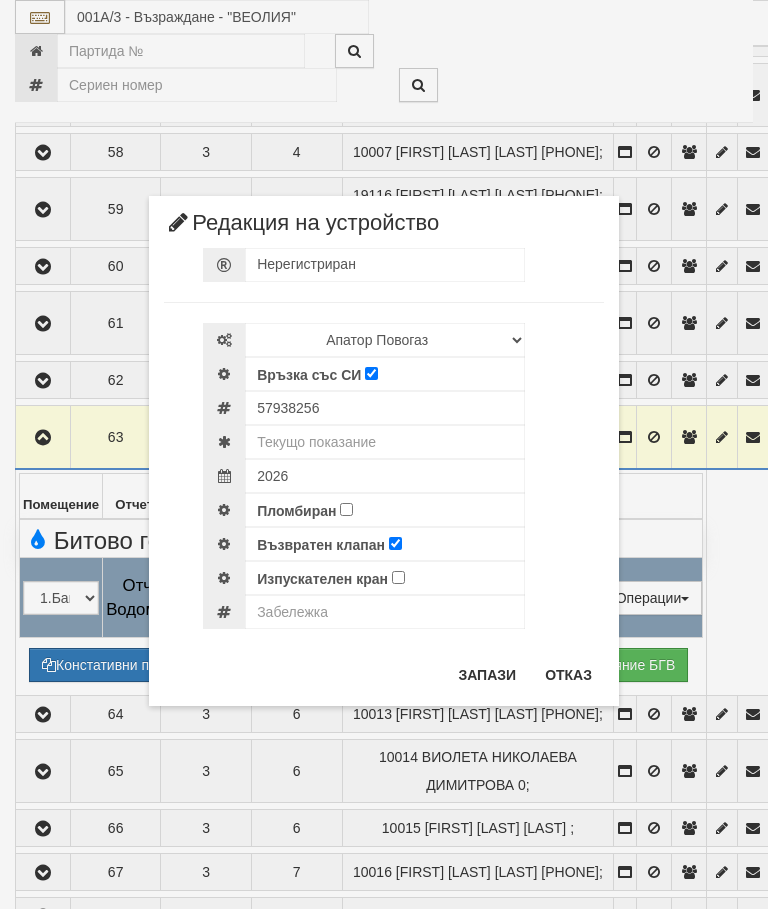 click on "Отказ" at bounding box center (568, 675) 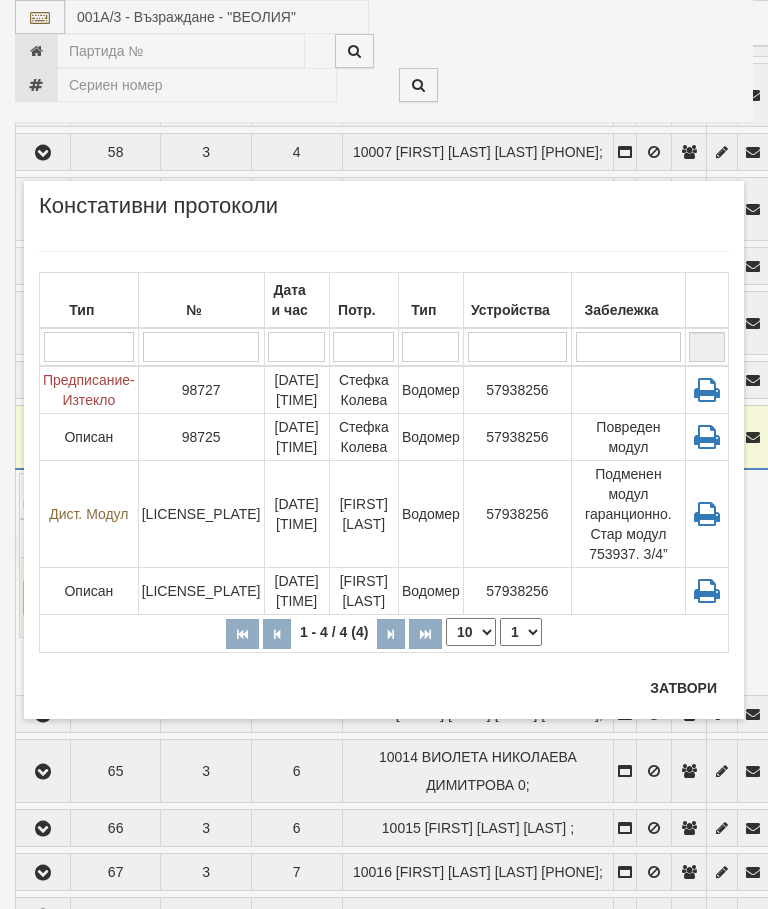 click on "Водомер" at bounding box center [430, 514] 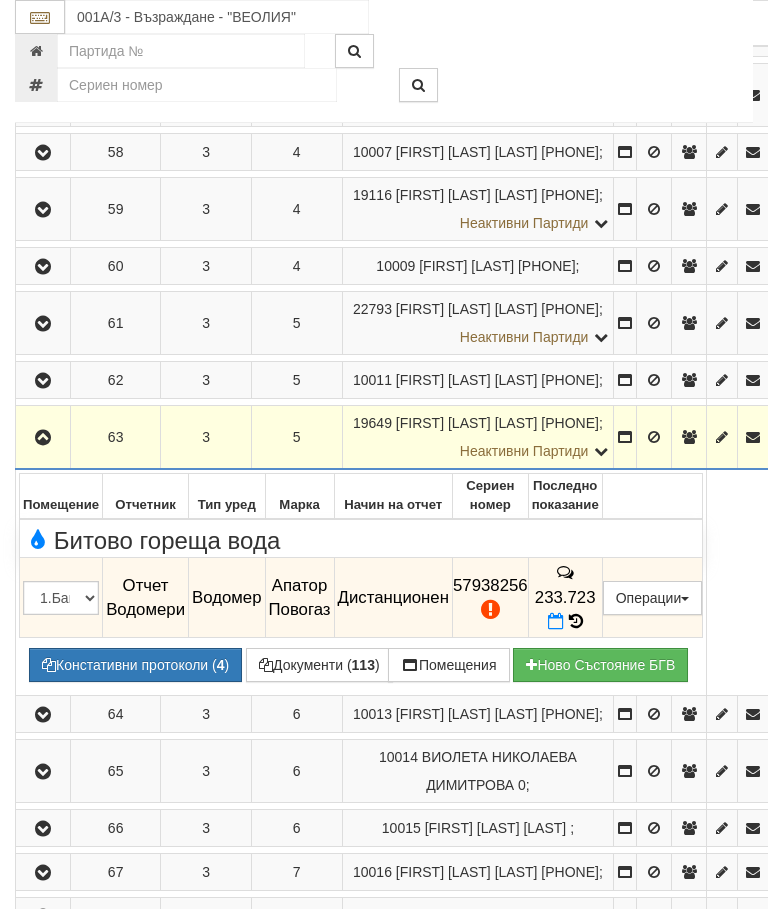 click on "Редакция / Протокол" at bounding box center (0, 0) 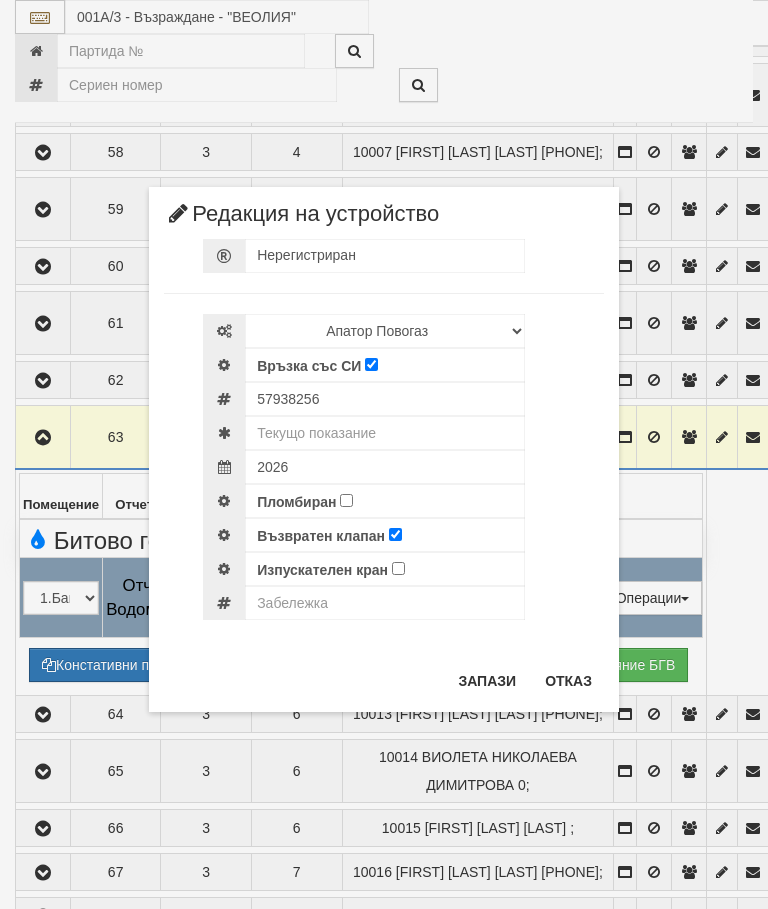 click on "Отказ" at bounding box center [568, 681] 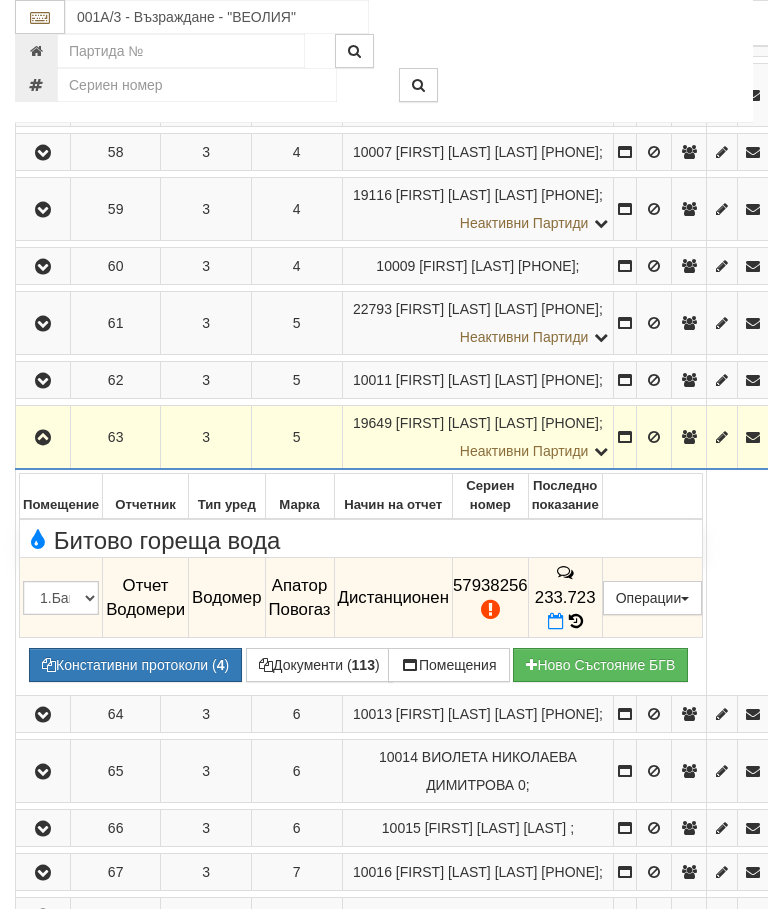 click on "Констативни протоколи ( 4 )" at bounding box center (135, 665) 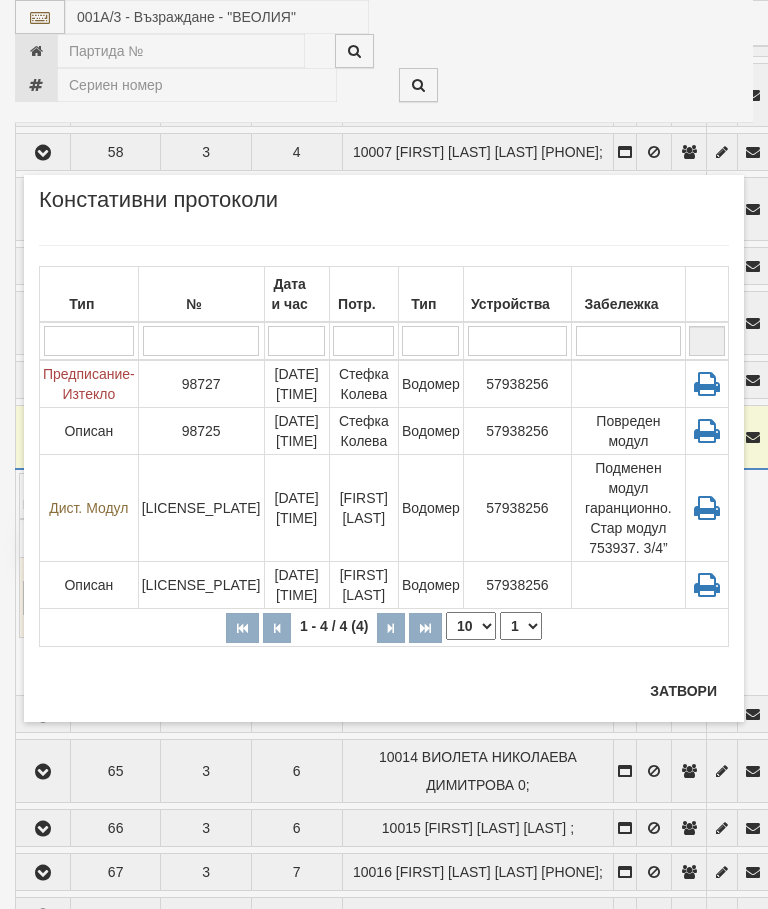 click on "Водомер" at bounding box center [430, 585] 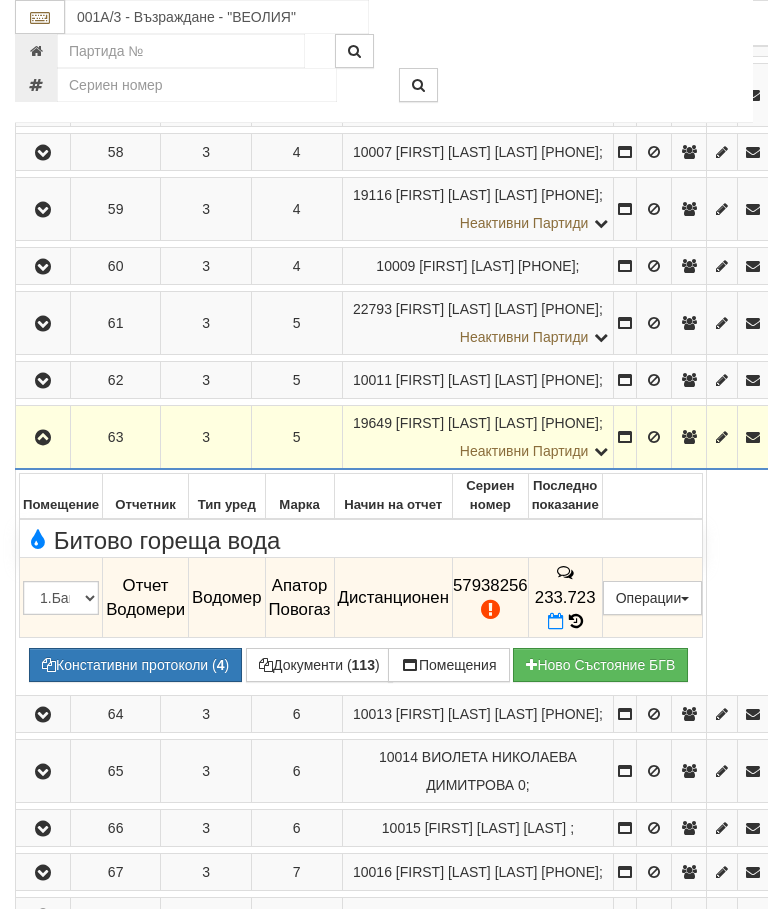 click at bounding box center (43, 437) 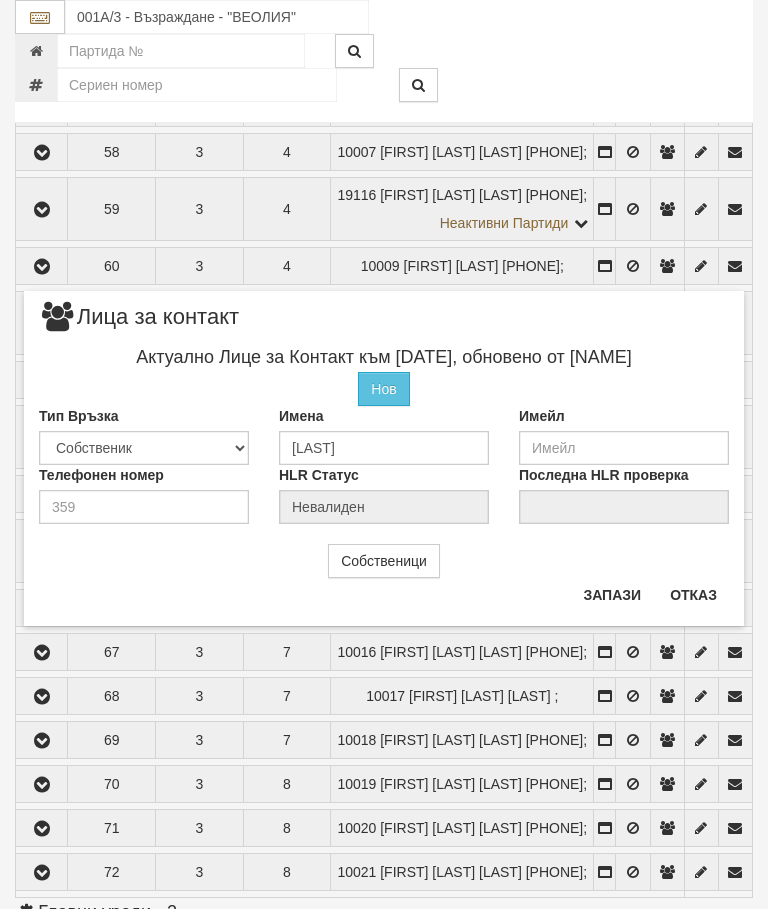 click on "Отказ" at bounding box center [693, 595] 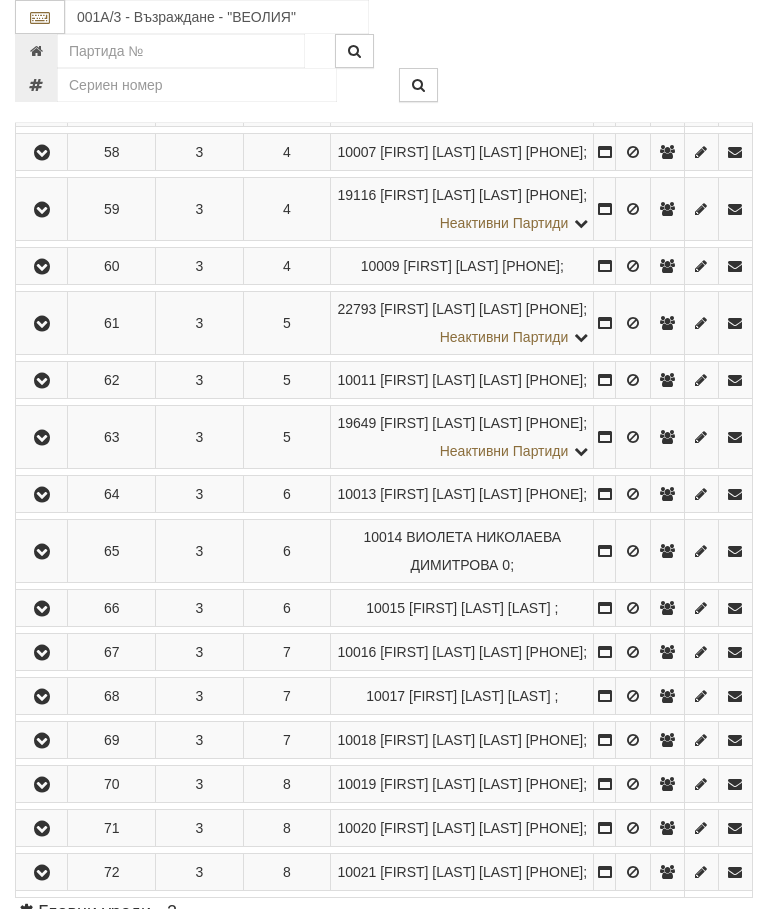click at bounding box center [42, 438] 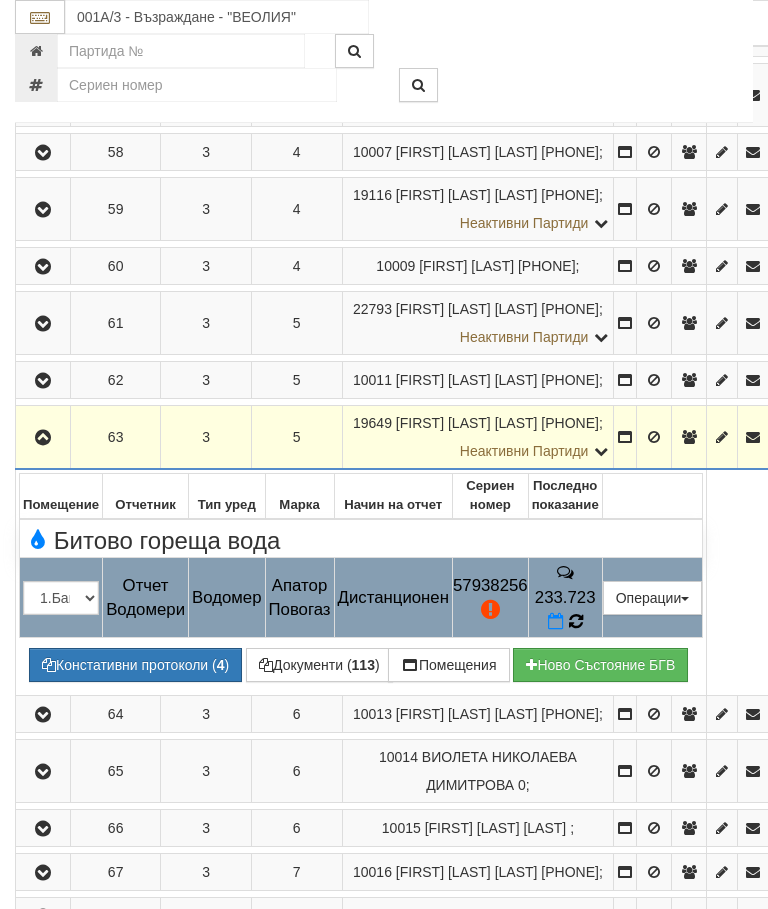 click at bounding box center (576, 621) 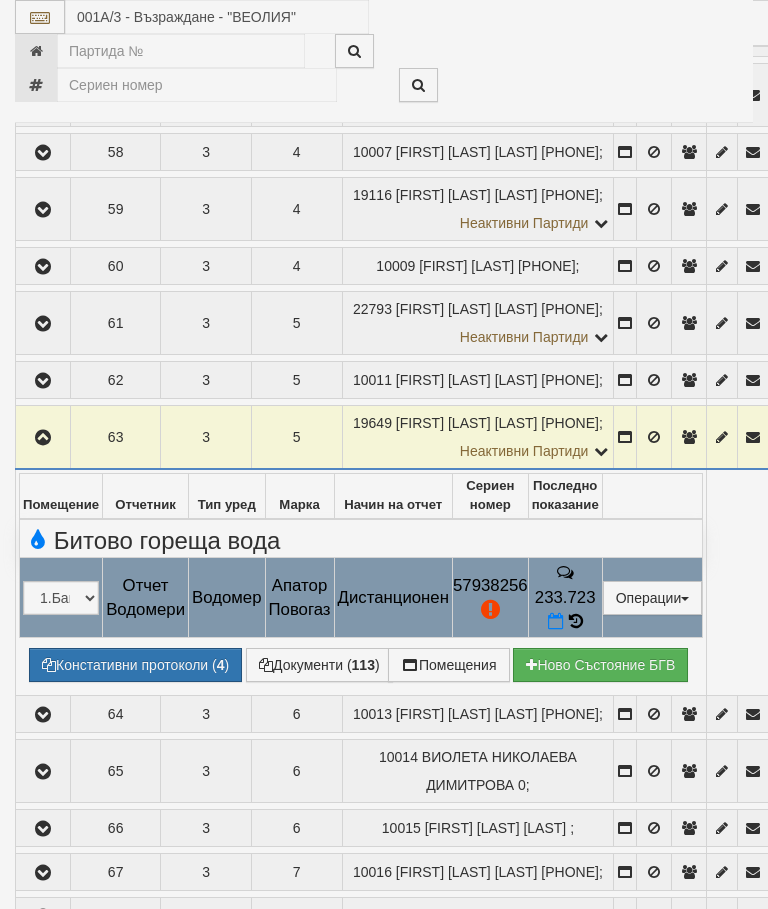 select on "10" 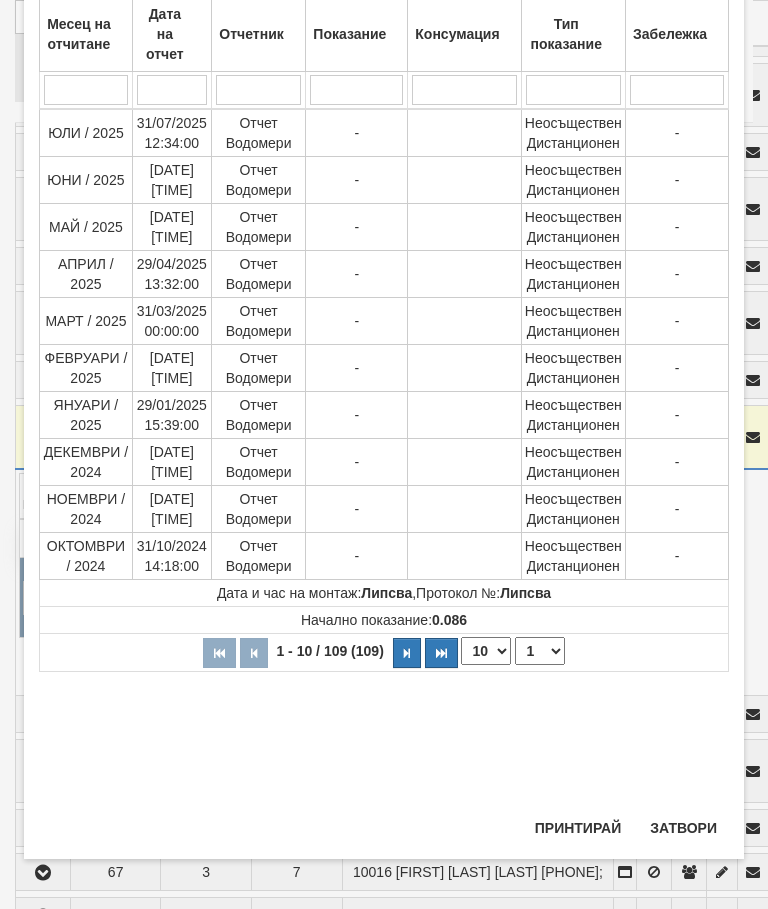 scroll, scrollTop: 754, scrollLeft: 0, axis: vertical 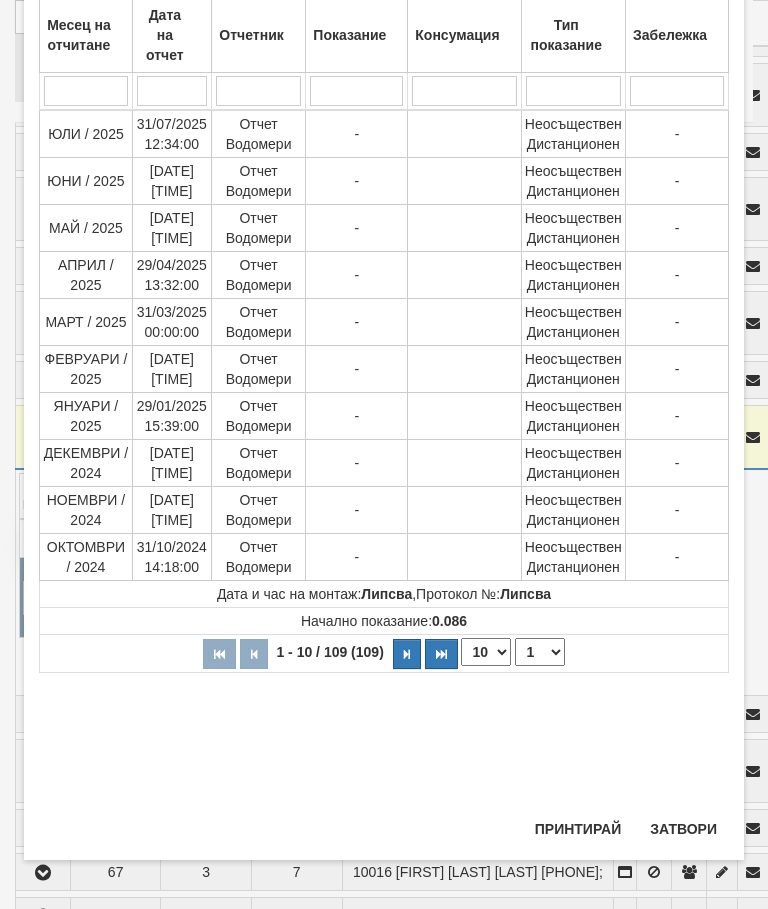 click on "Затвори" at bounding box center [683, 829] 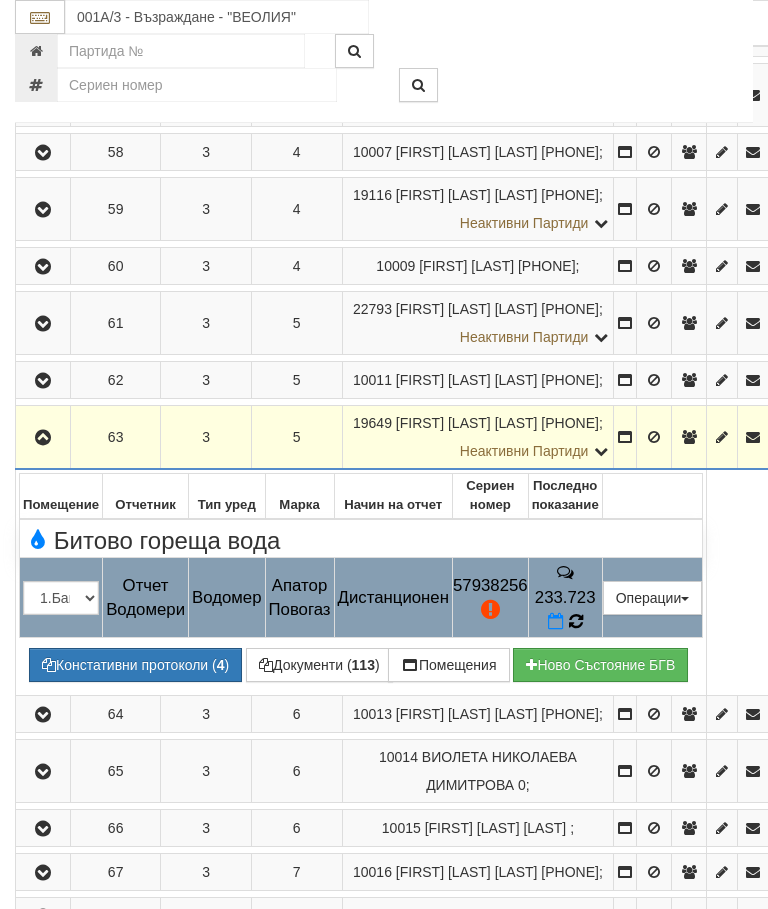 click at bounding box center (576, 621) 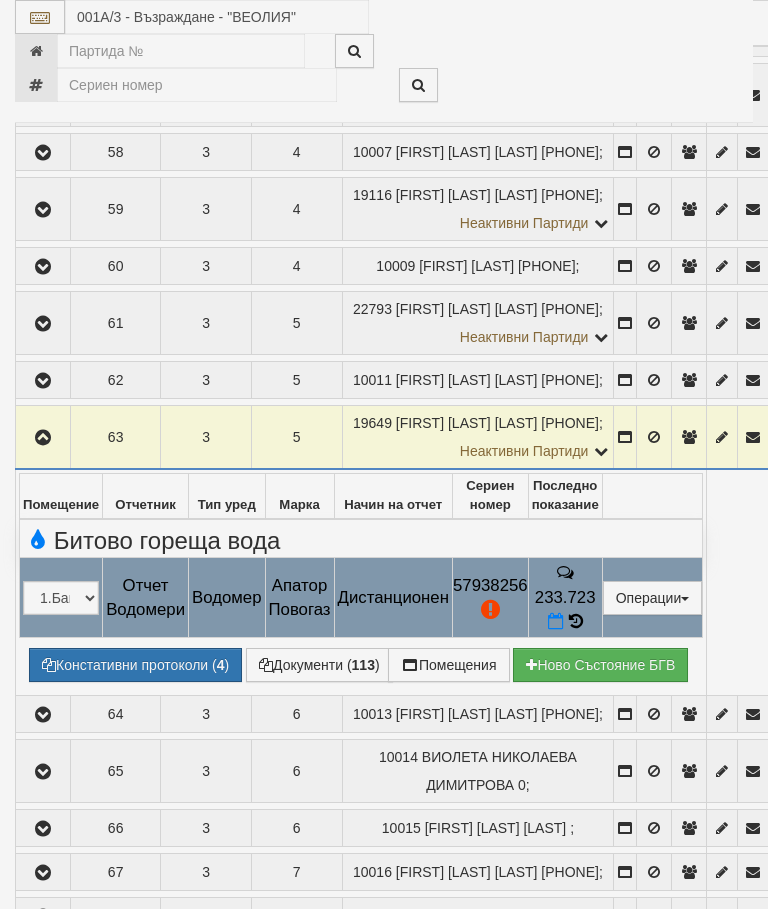 select on "10" 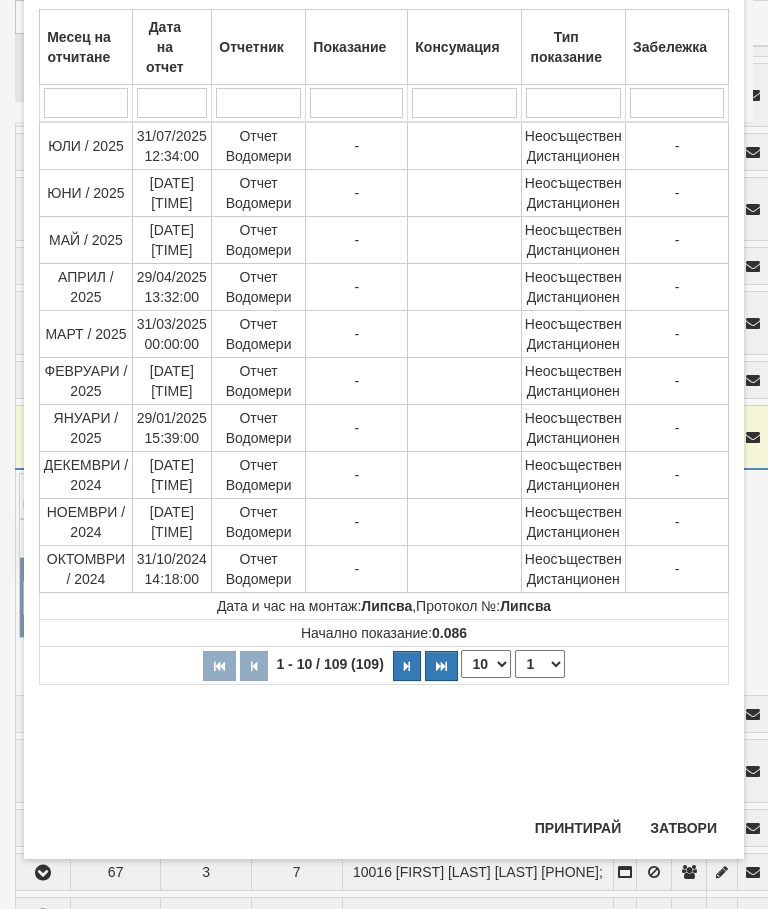 scroll, scrollTop: 999, scrollLeft: 0, axis: vertical 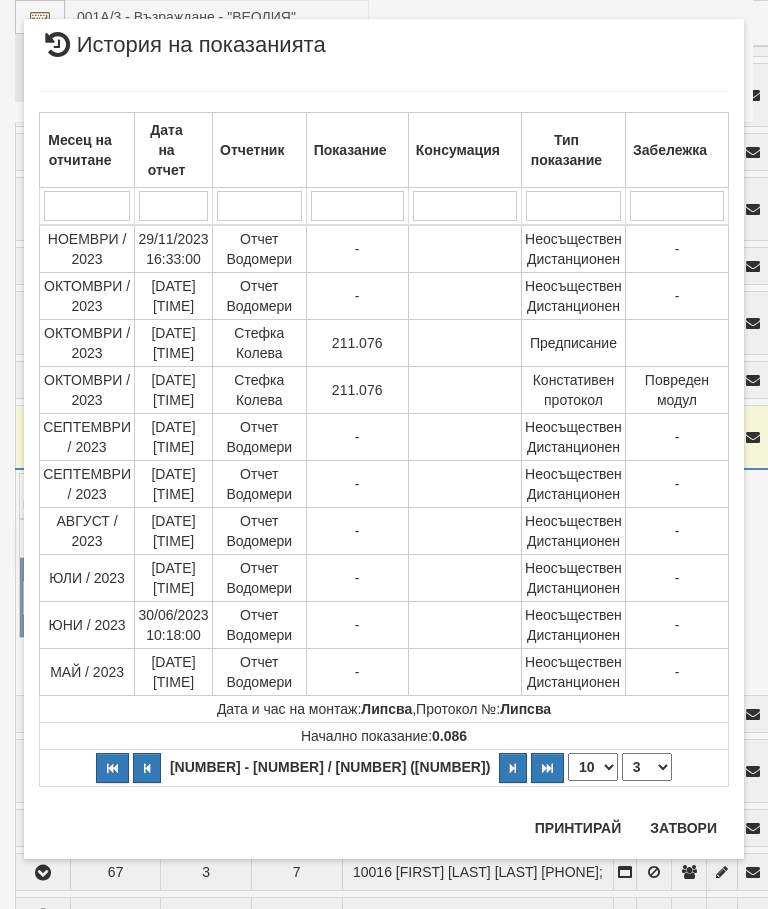 click on "1 2 3 4 5 6 7 8 9 10 11" at bounding box center (647, 767) 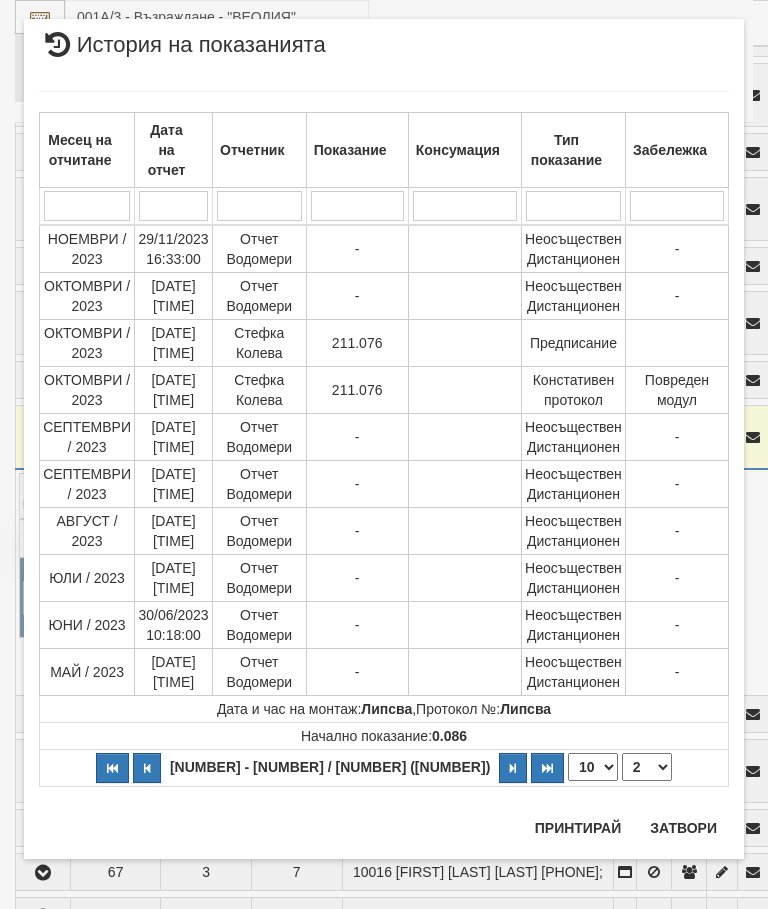 select on "2" 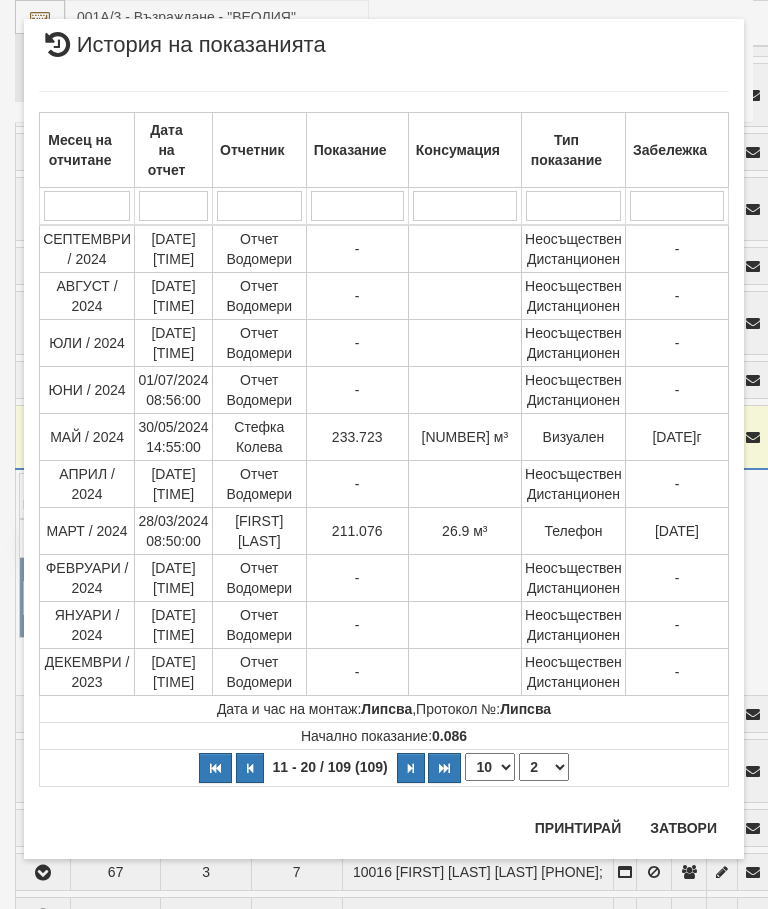 click on "Затвори" at bounding box center (683, 828) 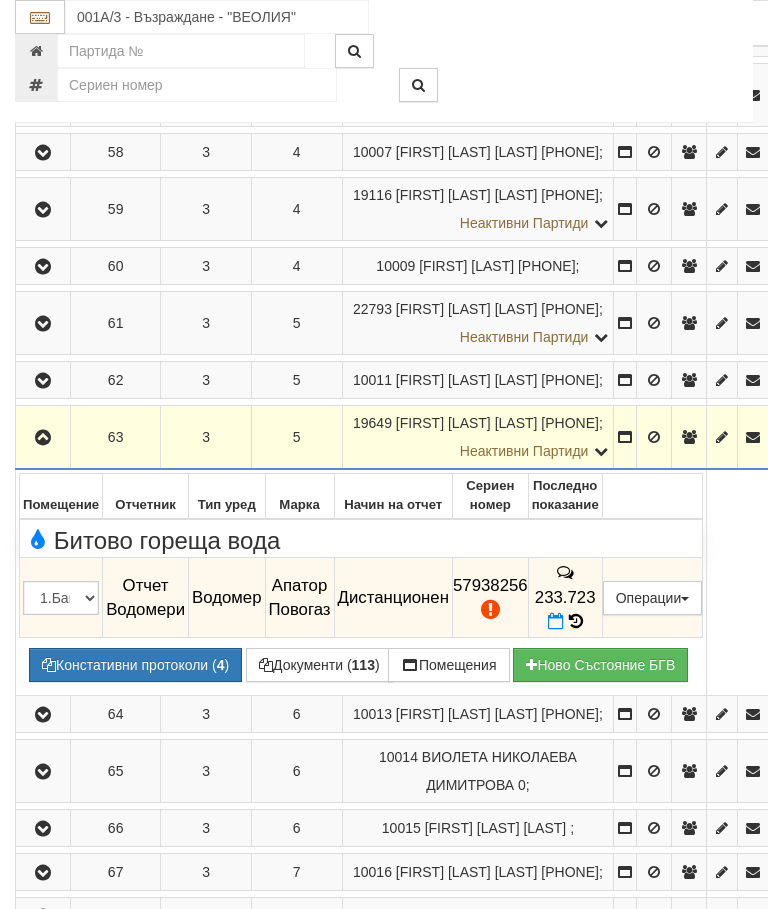 click at bounding box center (43, 437) 